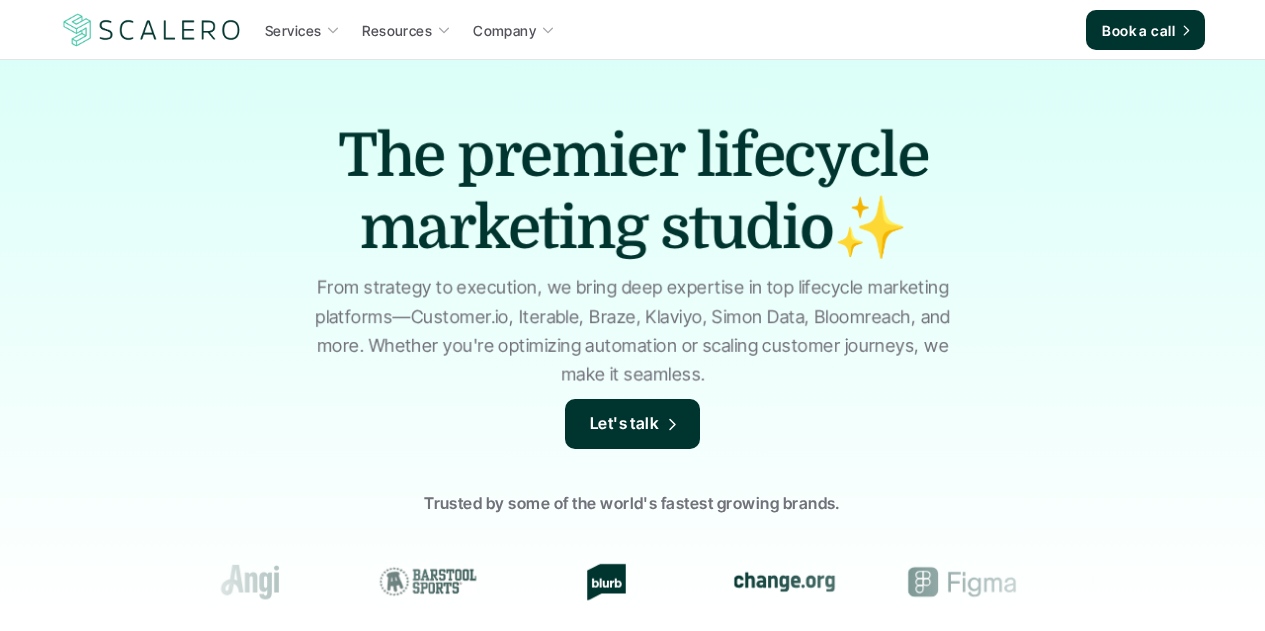 scroll, scrollTop: 0, scrollLeft: 0, axis: both 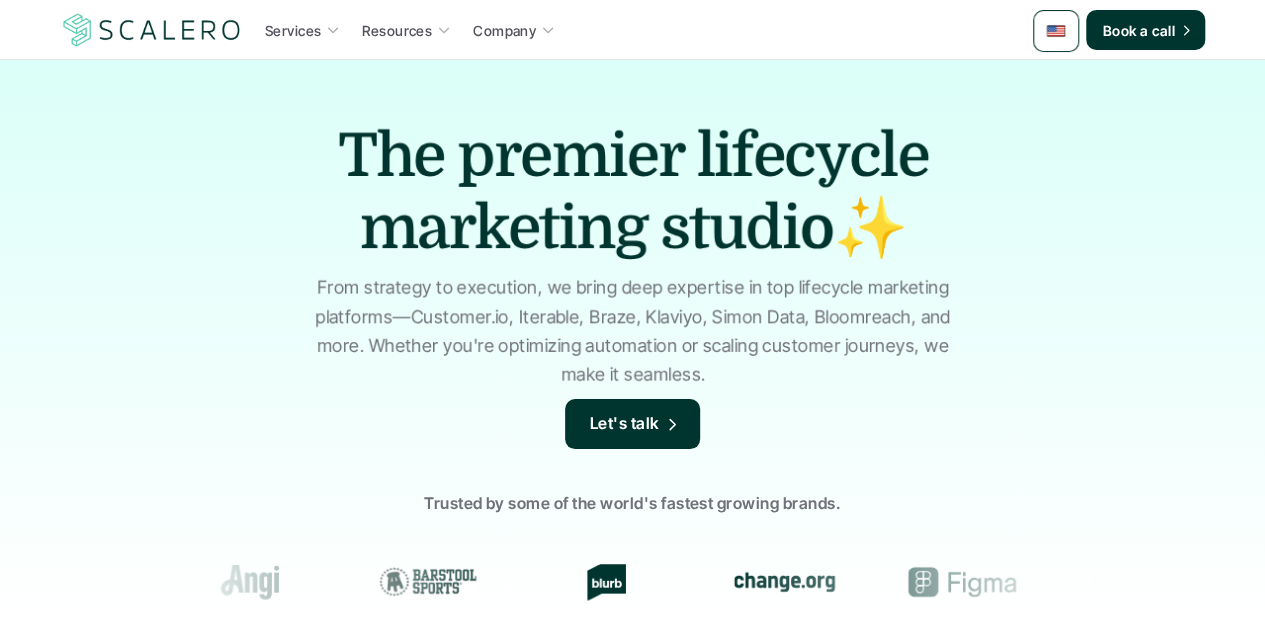 click at bounding box center (1056, 31) 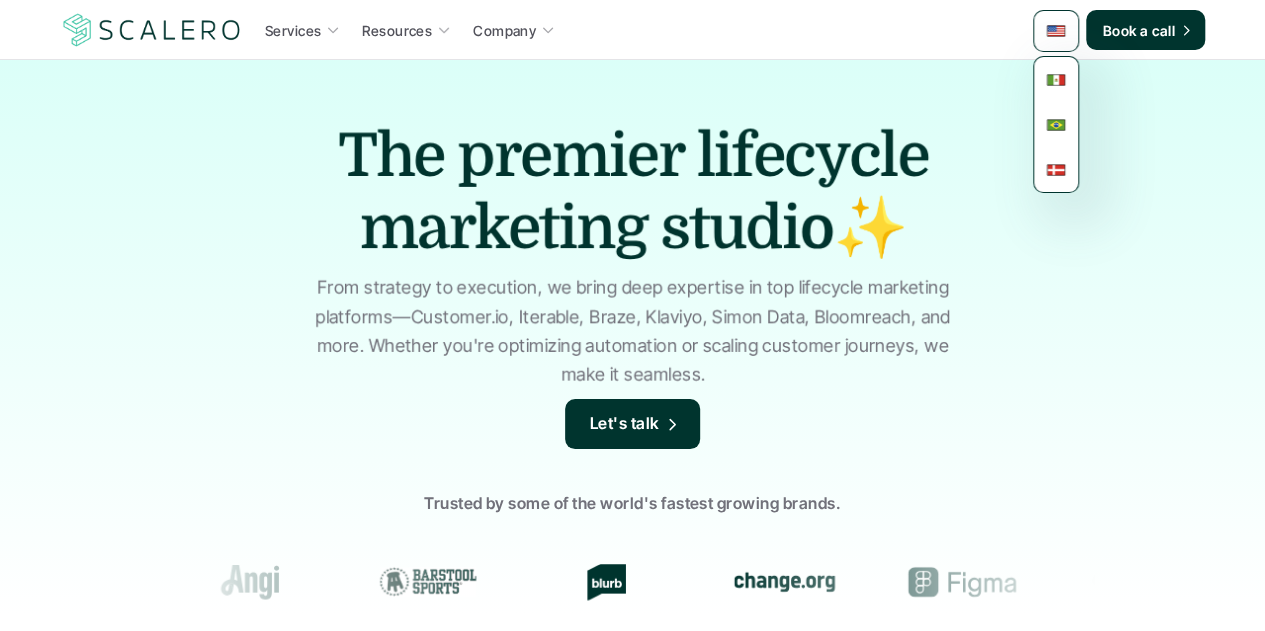 click at bounding box center (1056, 80) 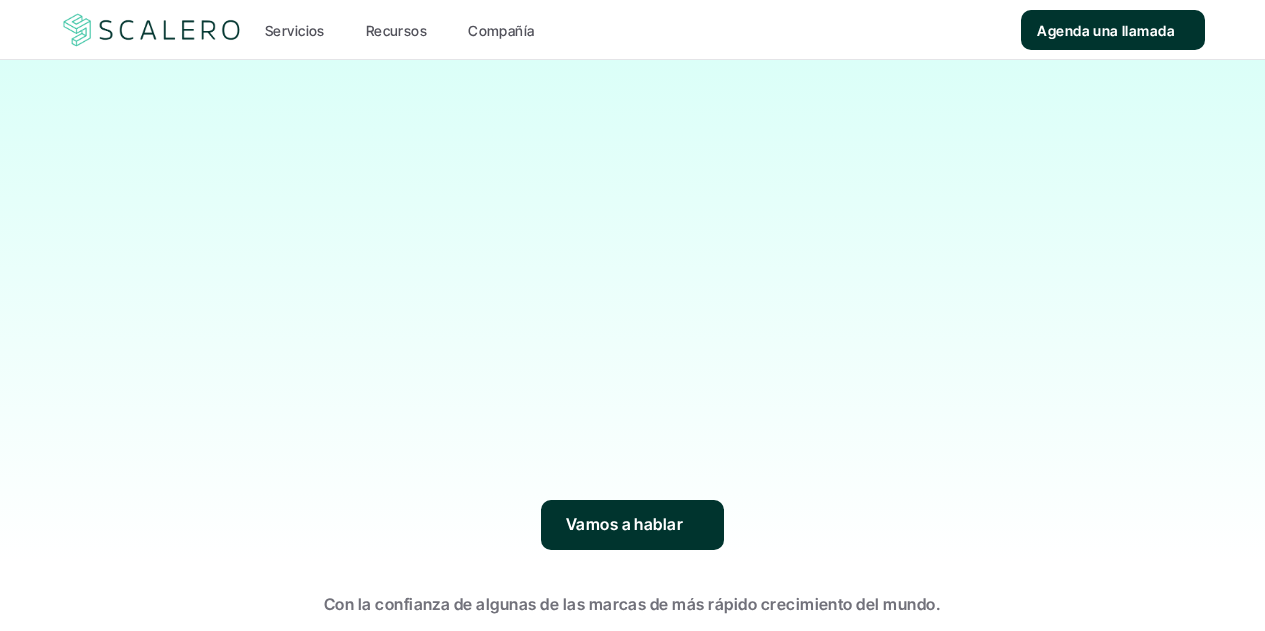 scroll, scrollTop: 0, scrollLeft: 0, axis: both 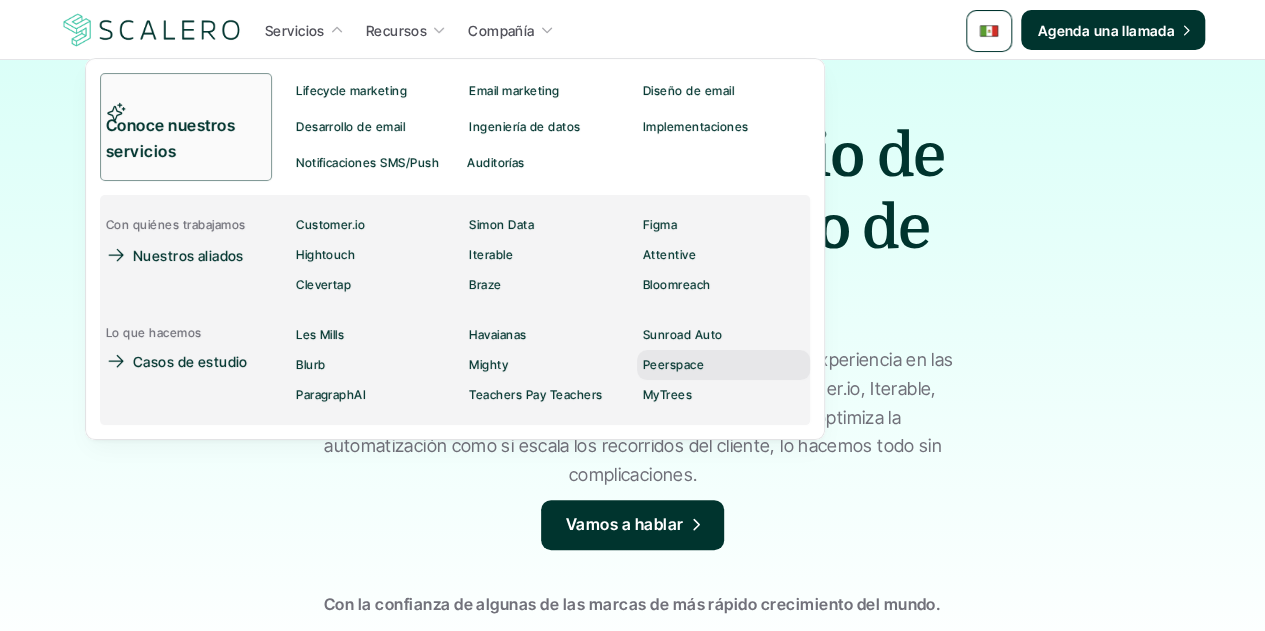 click on "Peerspace" at bounding box center (673, 365) 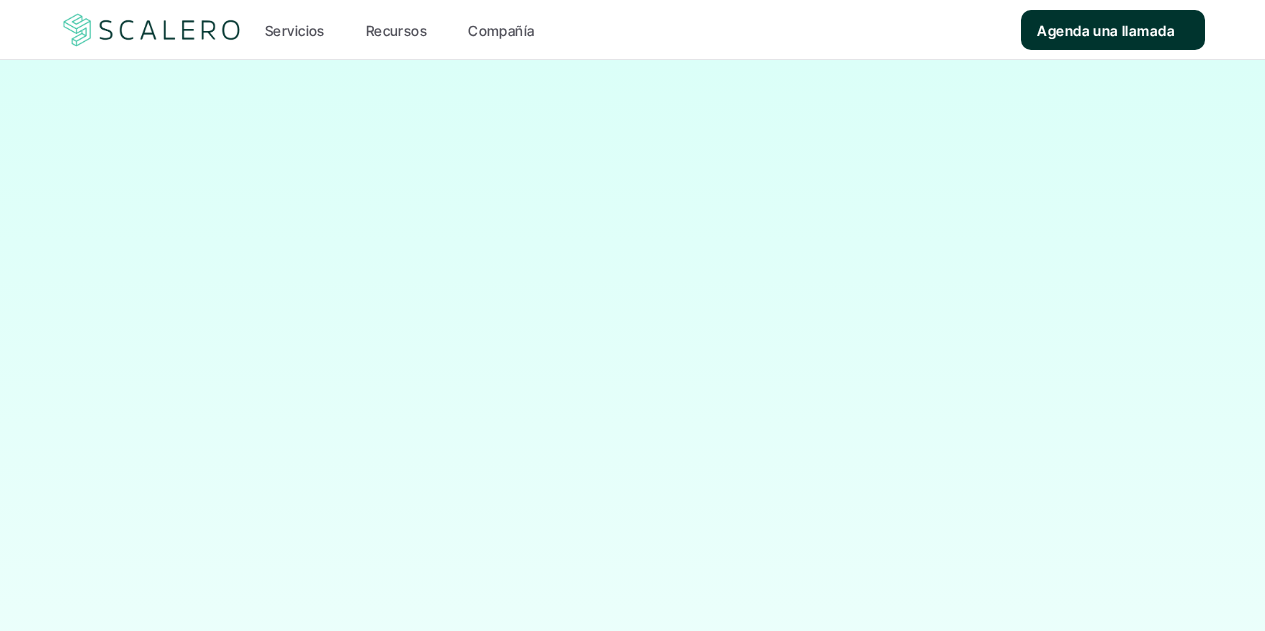 scroll, scrollTop: 0, scrollLeft: 0, axis: both 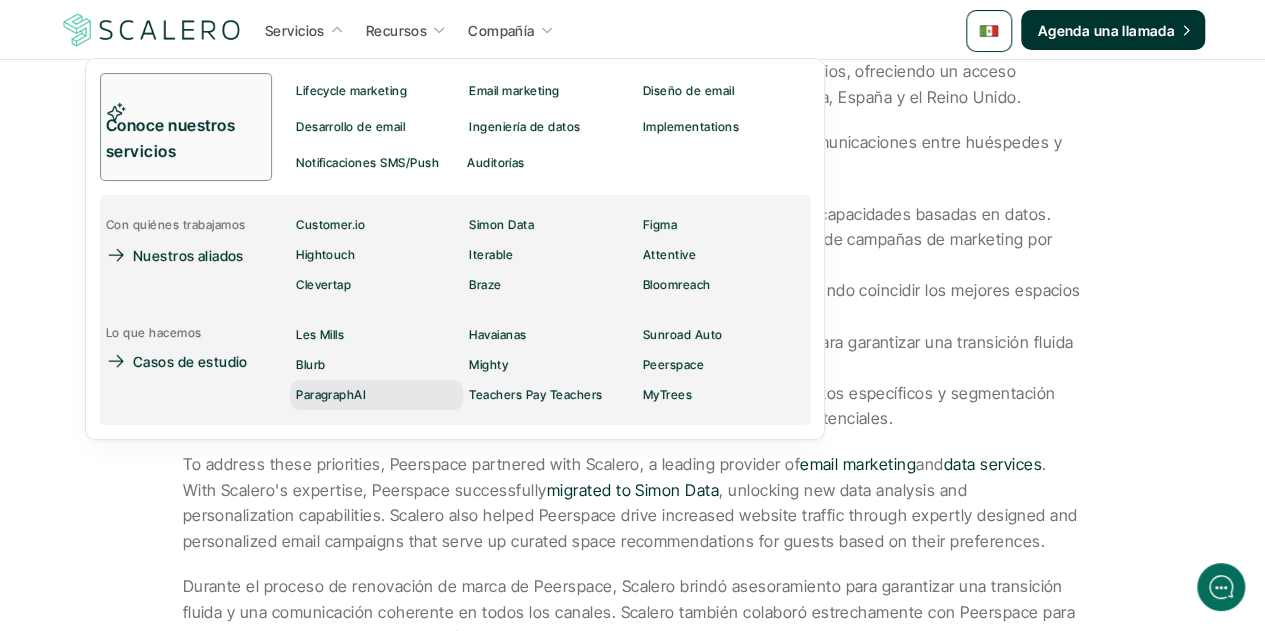 click on "ParagraphAI" at bounding box center (331, 395) 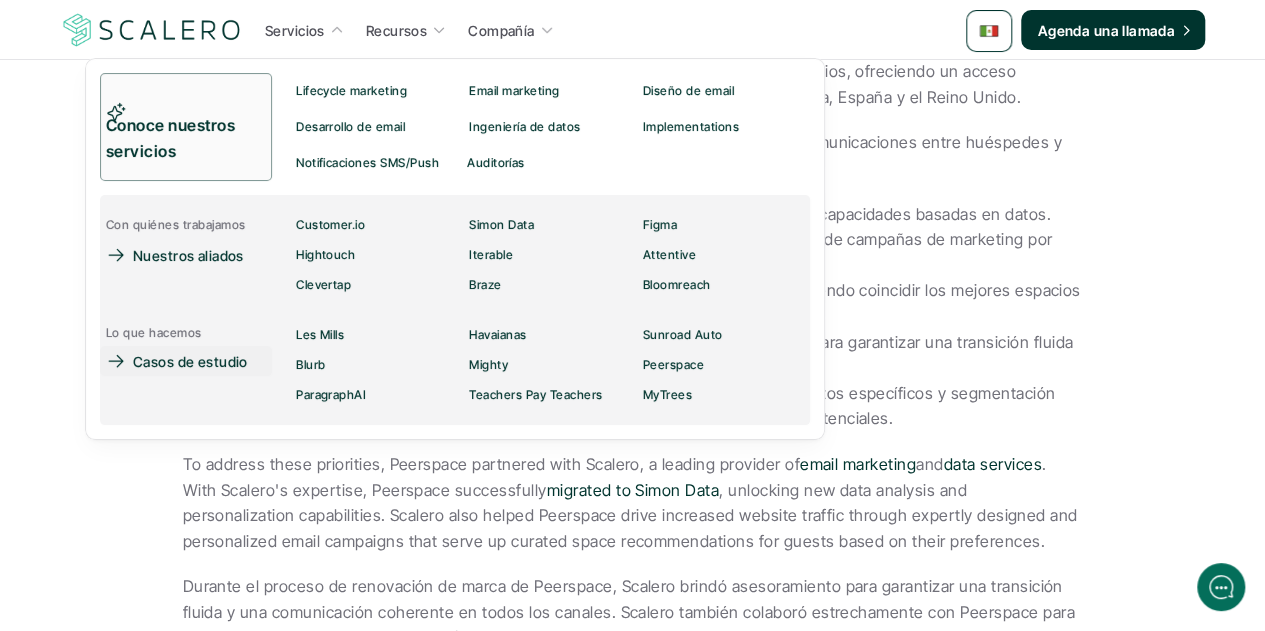 click on "Casos de estudio" at bounding box center (190, 361) 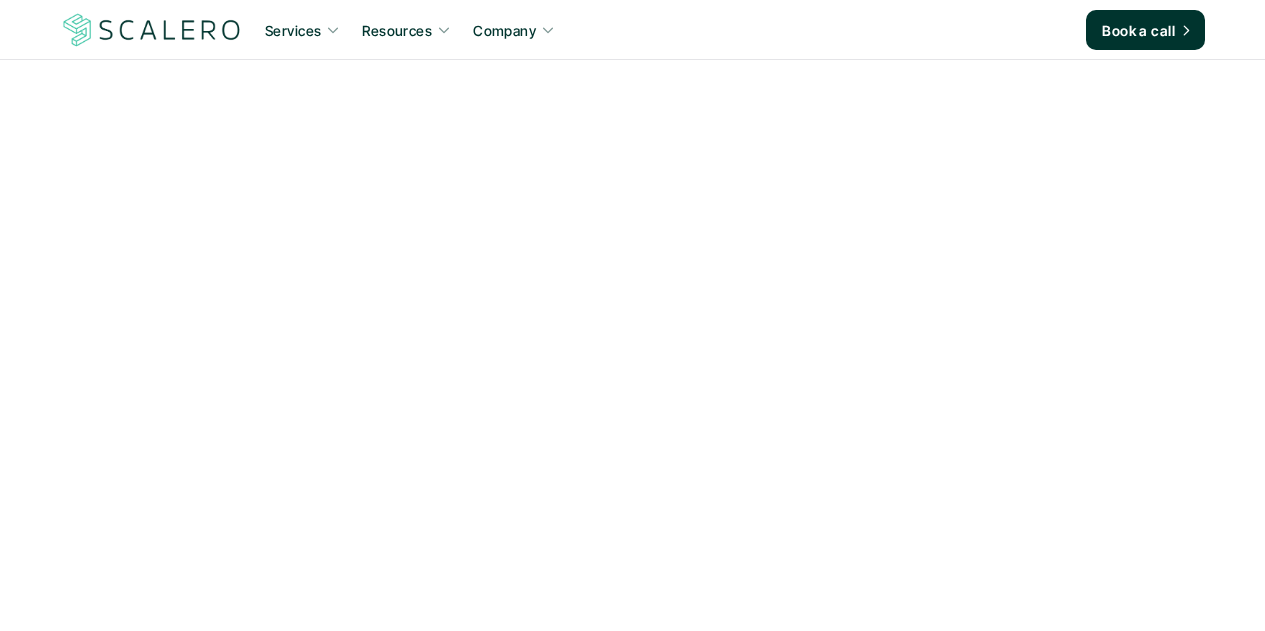 scroll, scrollTop: 0, scrollLeft: 0, axis: both 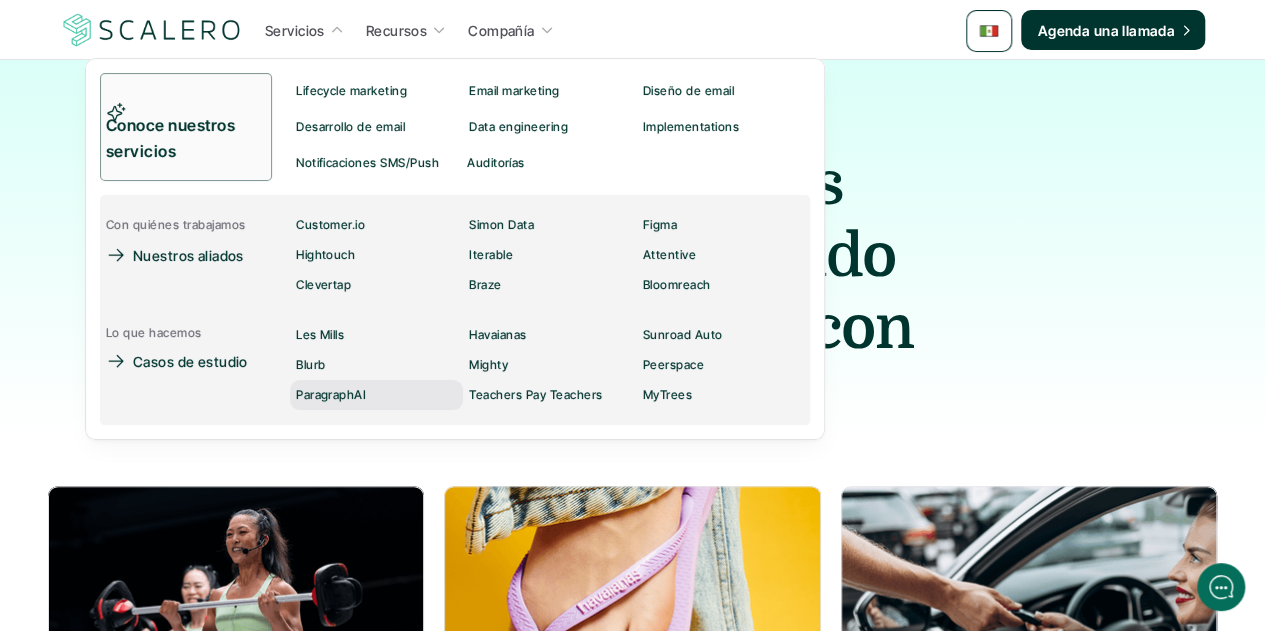 click on "ParagraphAI" at bounding box center (331, 395) 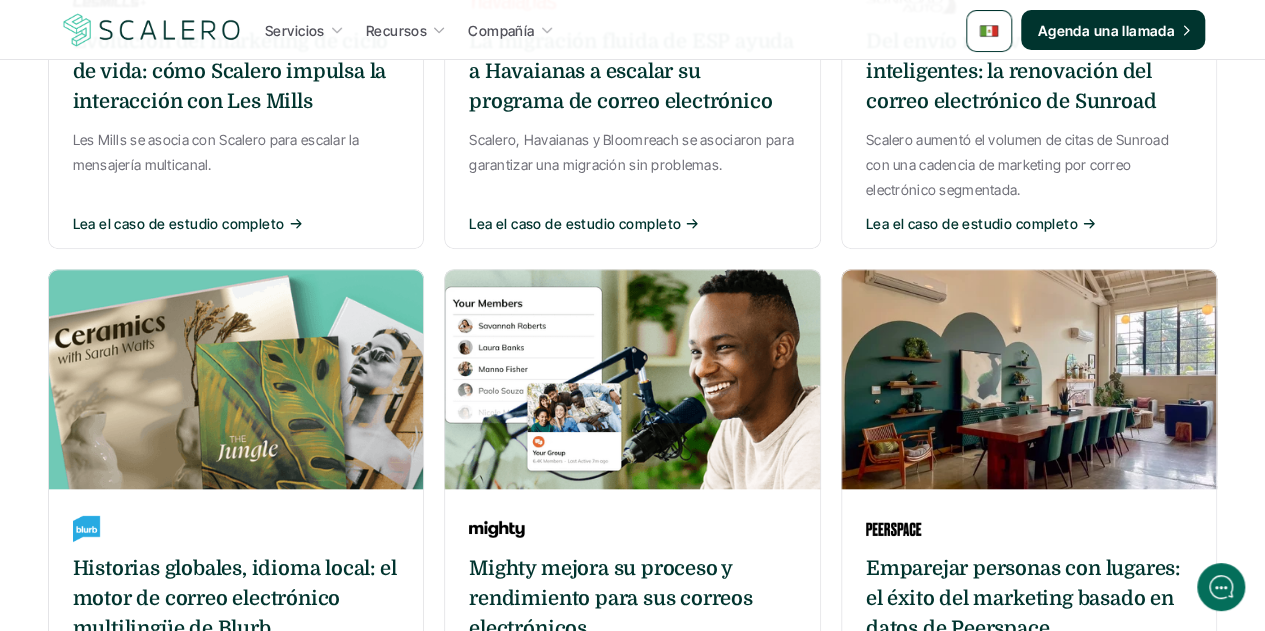 scroll, scrollTop: 900, scrollLeft: 0, axis: vertical 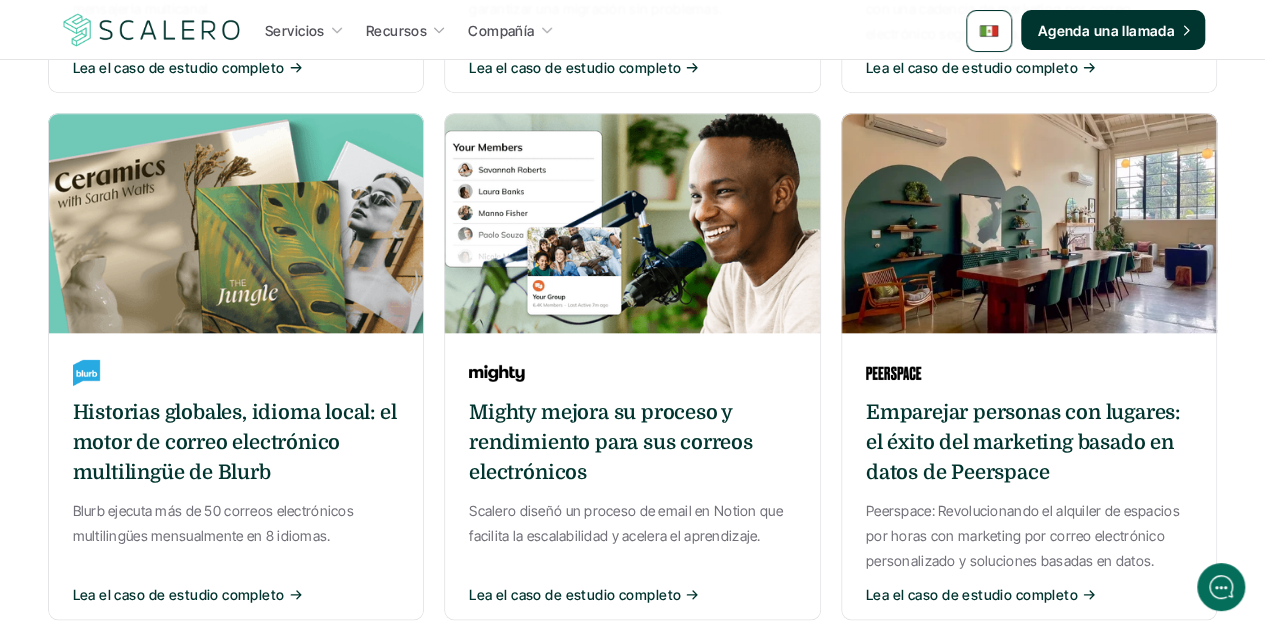 click on "Historias globales, idioma local: el motor de correo electrónico multilingüe de Blurb" at bounding box center (236, 443) 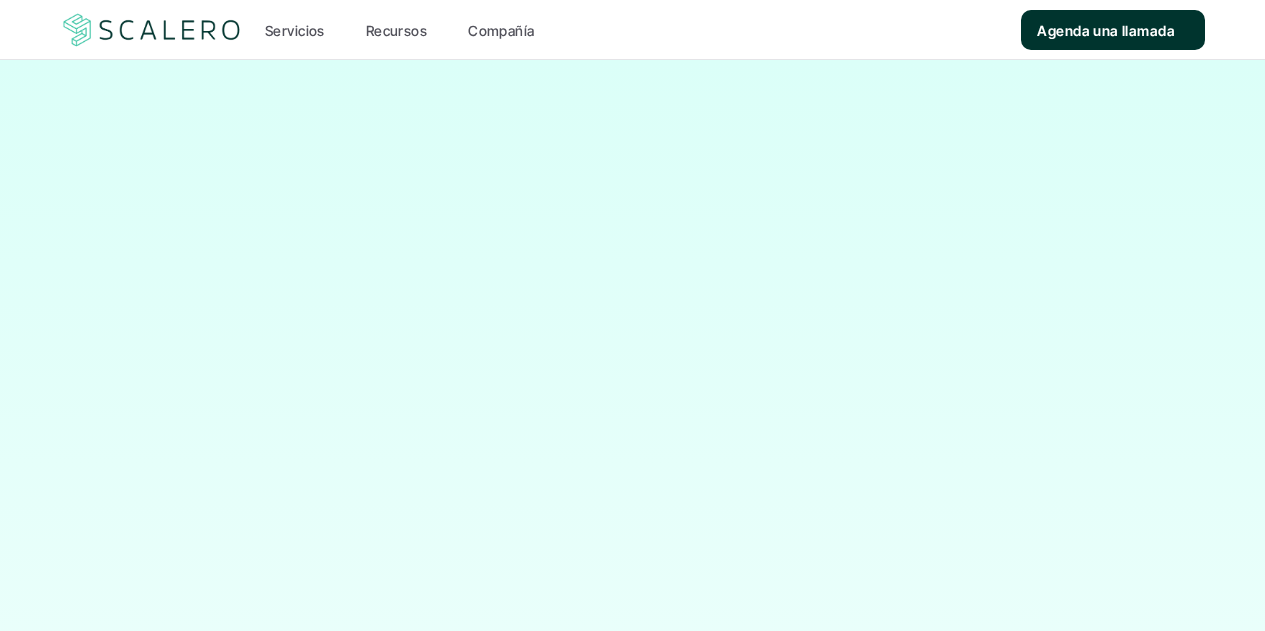 scroll, scrollTop: 0, scrollLeft: 0, axis: both 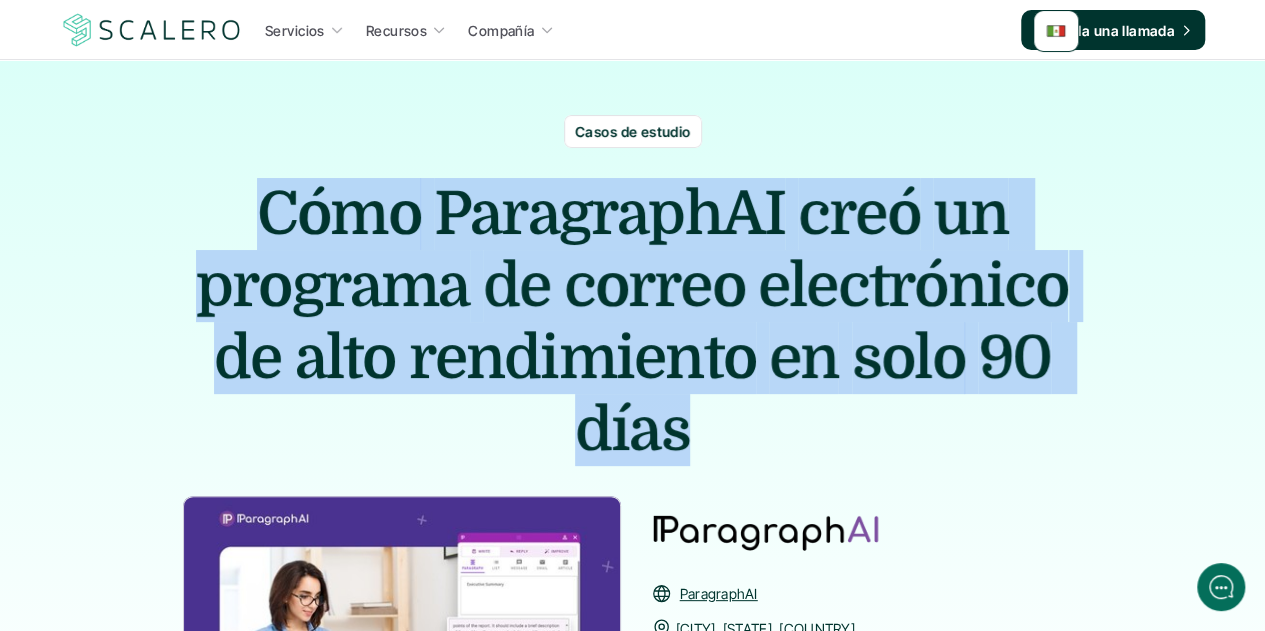 drag, startPoint x: 680, startPoint y: 423, endPoint x: 235, endPoint y: 199, distance: 498.19775 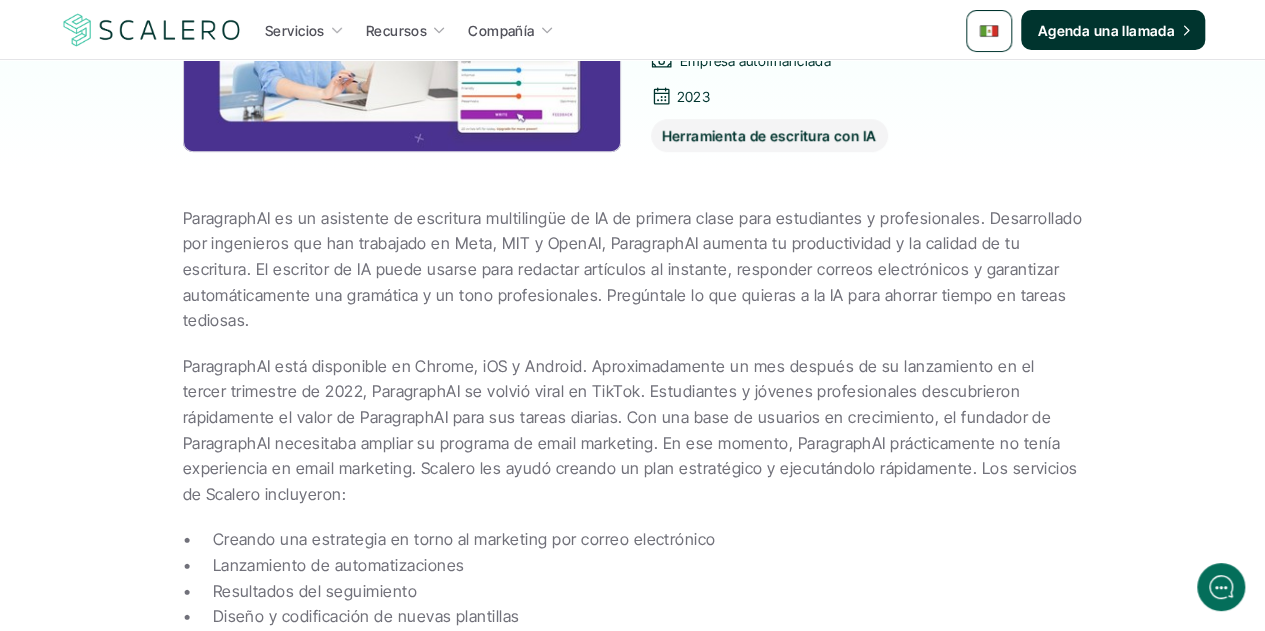 scroll, scrollTop: 700, scrollLeft: 0, axis: vertical 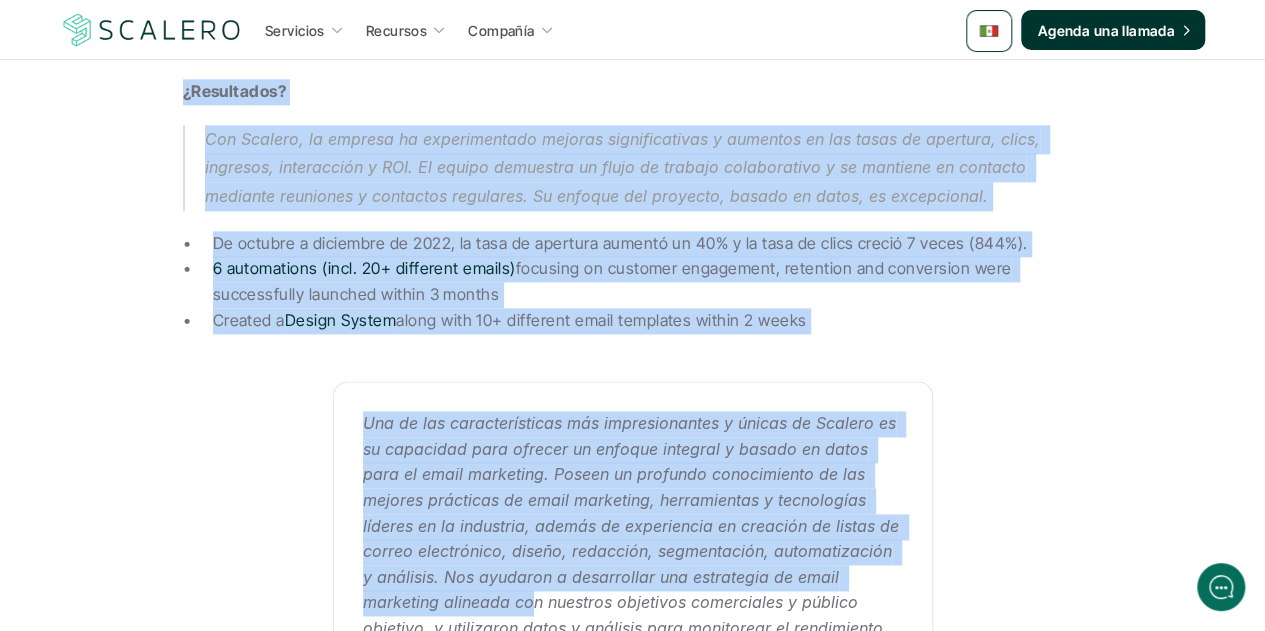 drag, startPoint x: 184, startPoint y: 122, endPoint x: 818, endPoint y: 320, distance: 664.1988 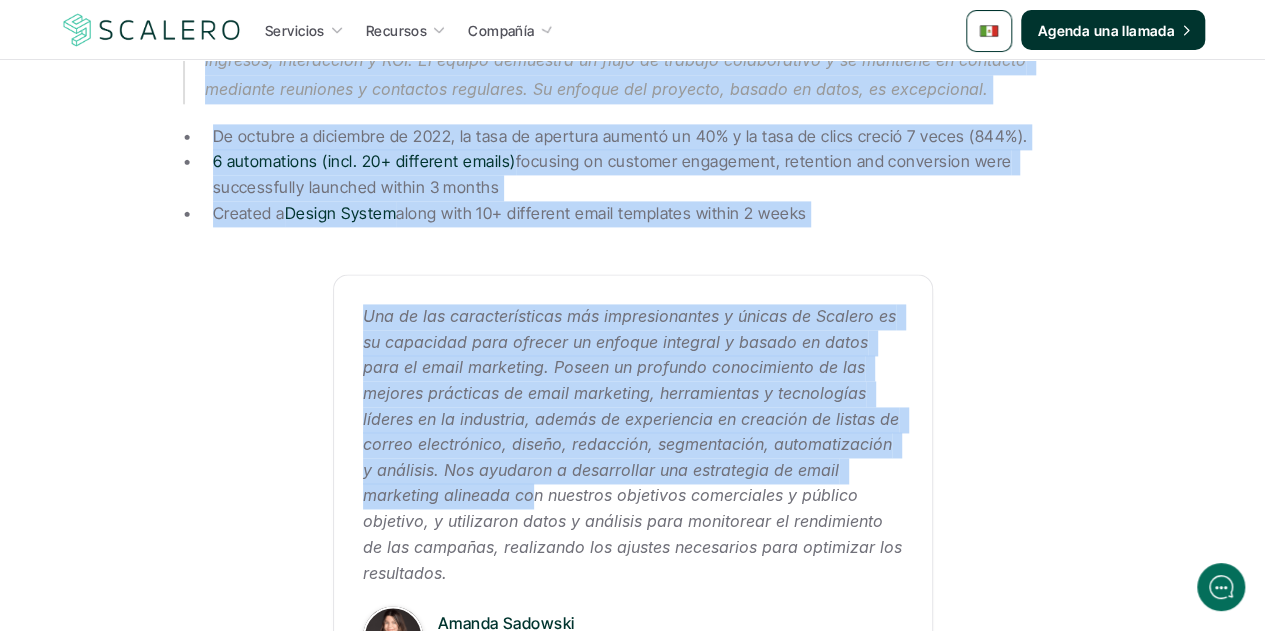scroll, scrollTop: 1425, scrollLeft: 0, axis: vertical 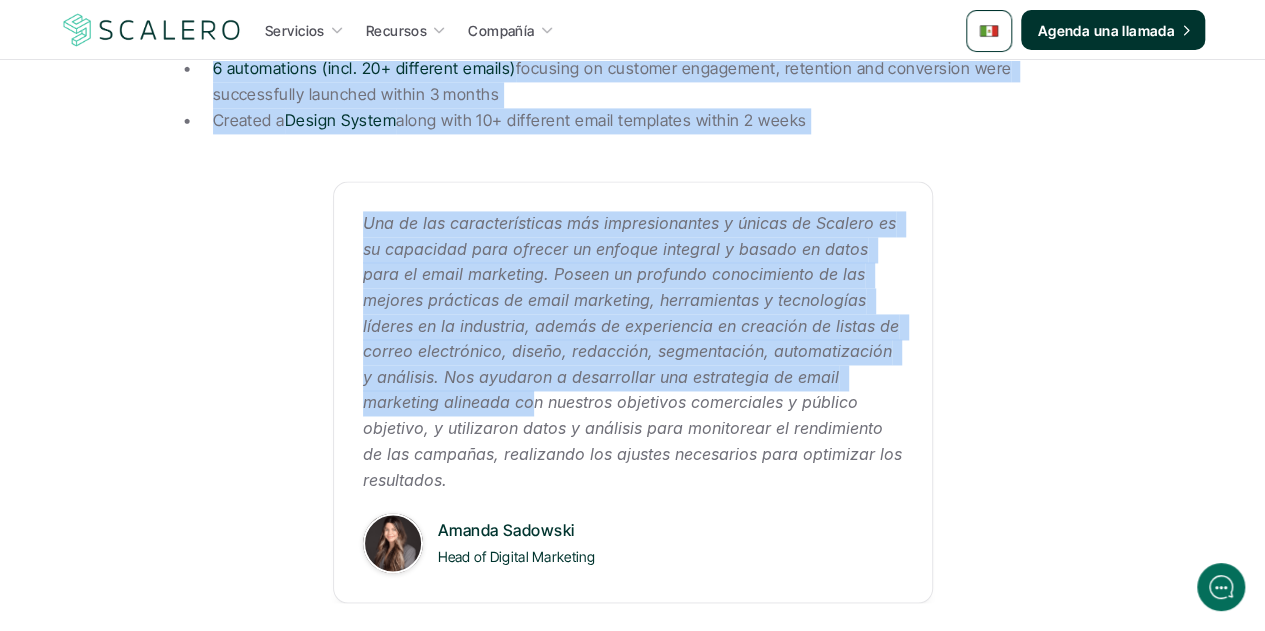 drag, startPoint x: 460, startPoint y: 483, endPoint x: 332, endPoint y: 227, distance: 286.2167 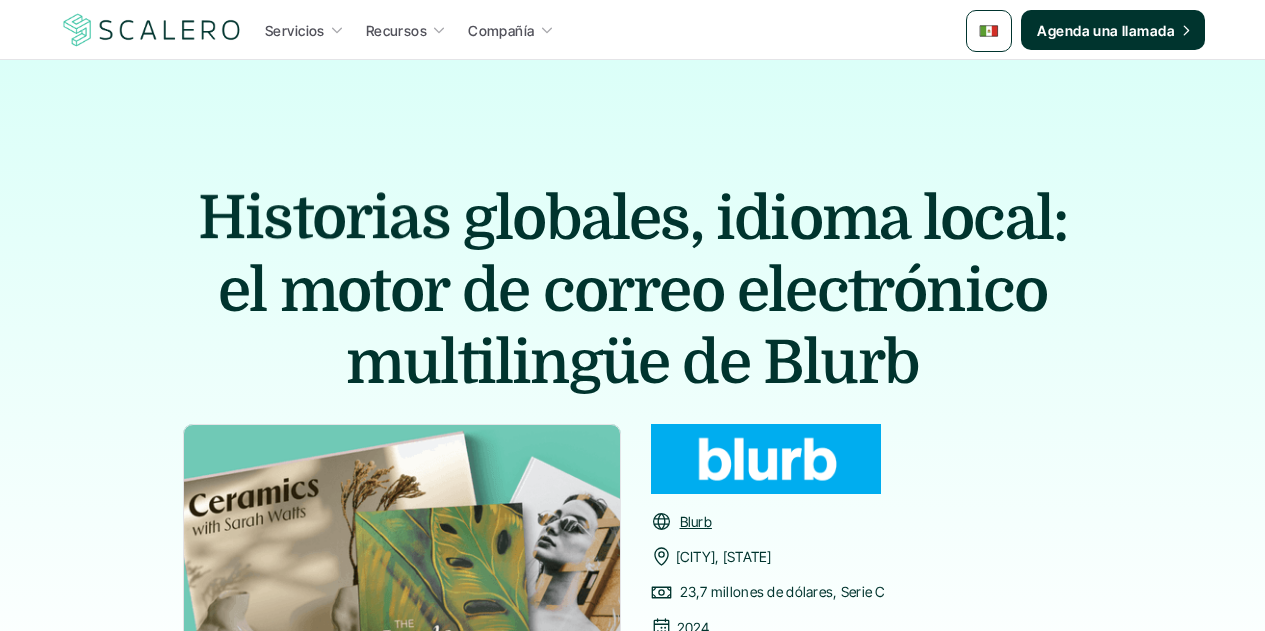 scroll, scrollTop: 0, scrollLeft: 0, axis: both 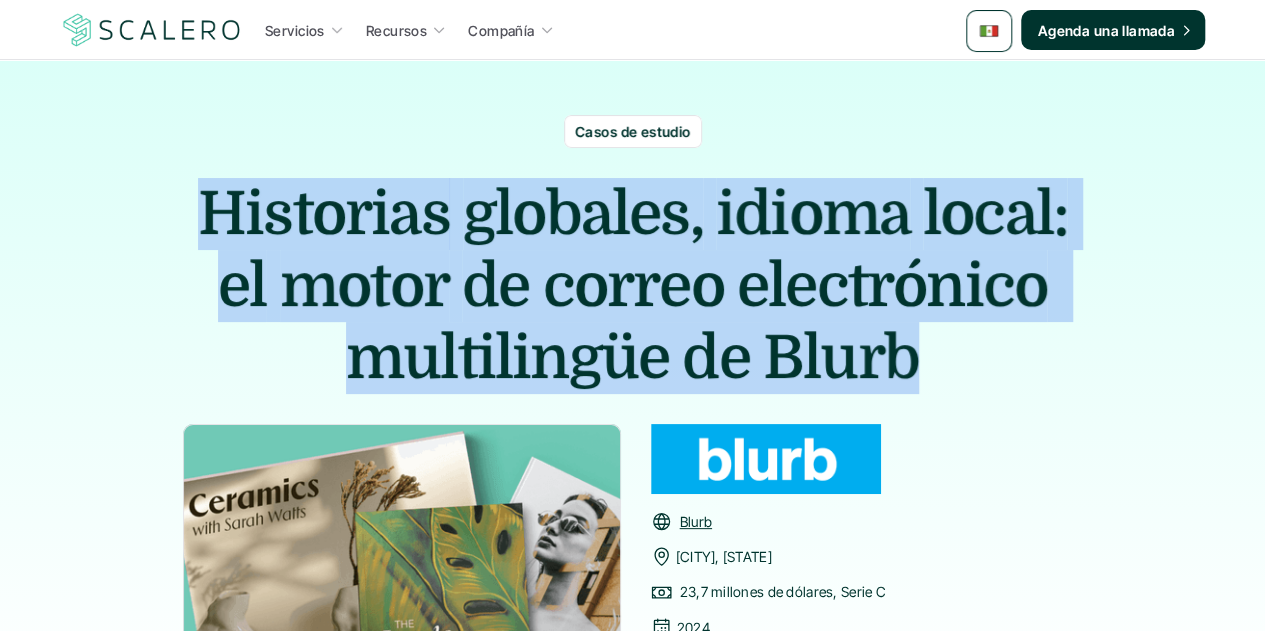 drag, startPoint x: 897, startPoint y: 412, endPoint x: 140, endPoint y: 189, distance: 789.16284 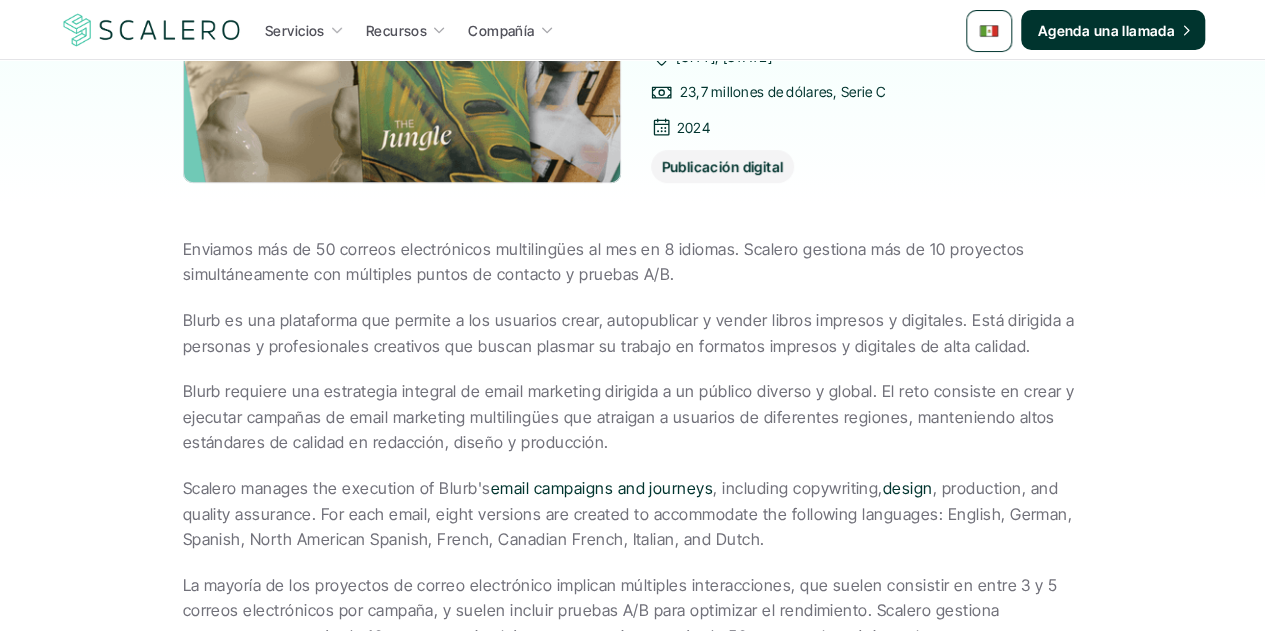scroll, scrollTop: 700, scrollLeft: 0, axis: vertical 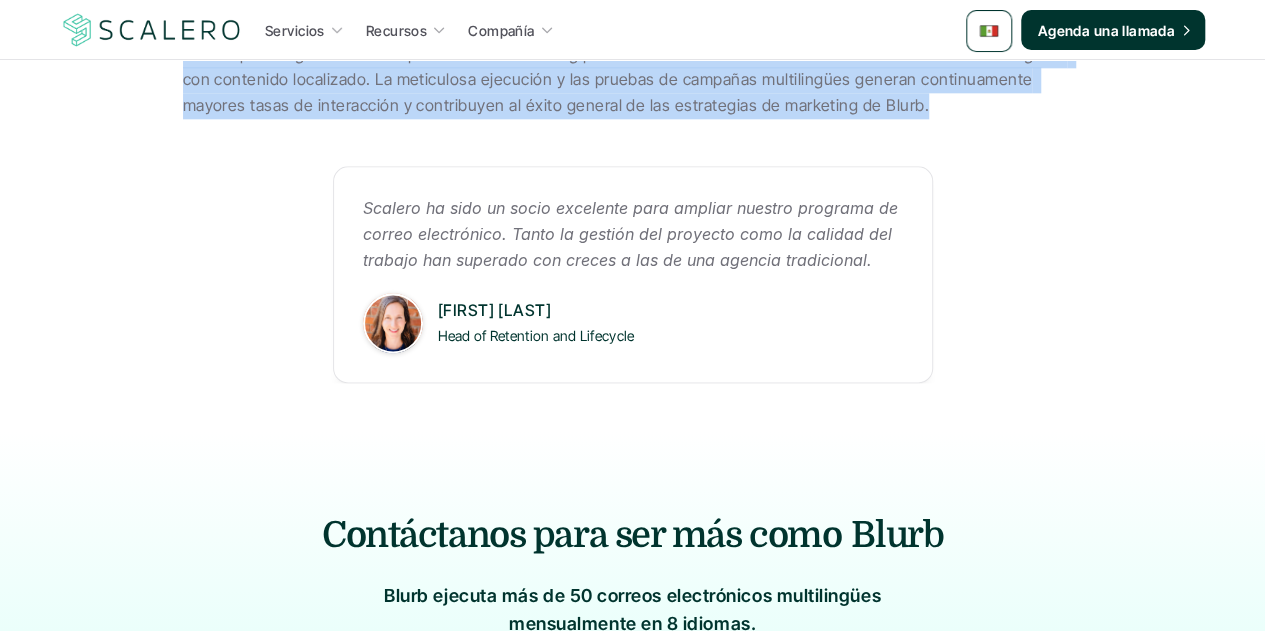 drag, startPoint x: 184, startPoint y: 116, endPoint x: 917, endPoint y: 185, distance: 736.2405 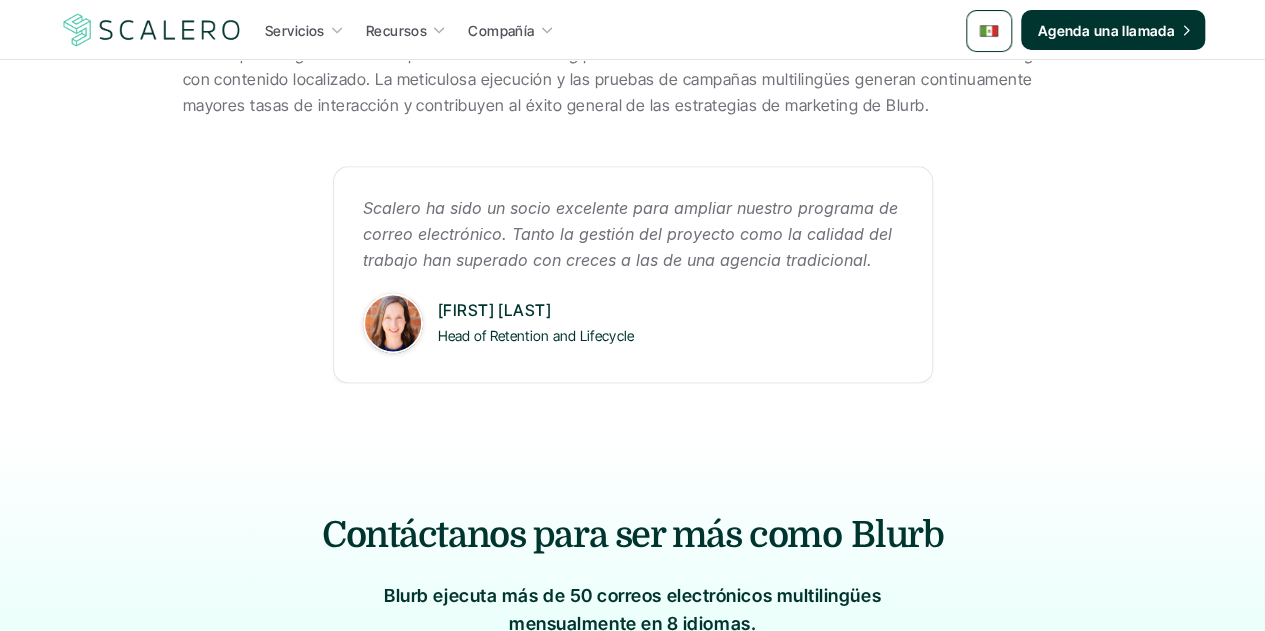 click on "Scalero ha sido un socio excelente para ampliar nuestro programa de correo electrónico. Tanto la gestión del proyecto como la calidad del trabajo han superado con creces a las de una agencia tradicional." at bounding box center (633, 233) 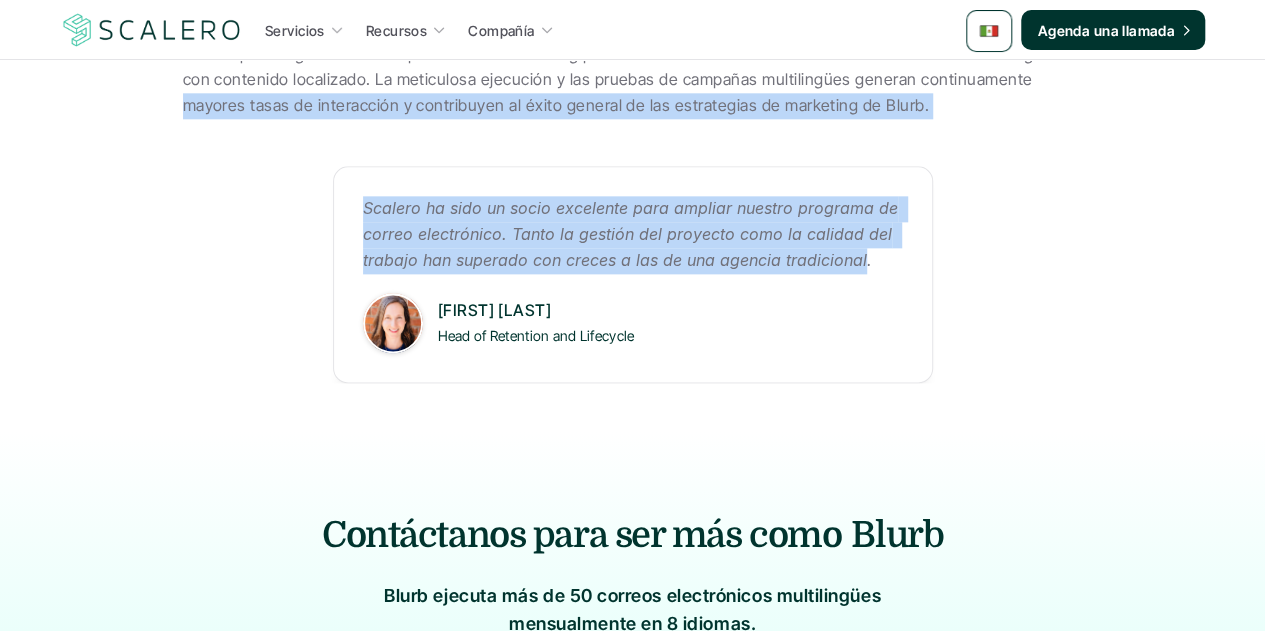drag, startPoint x: 863, startPoint y: 333, endPoint x: 142, endPoint y: 267, distance: 724.0145 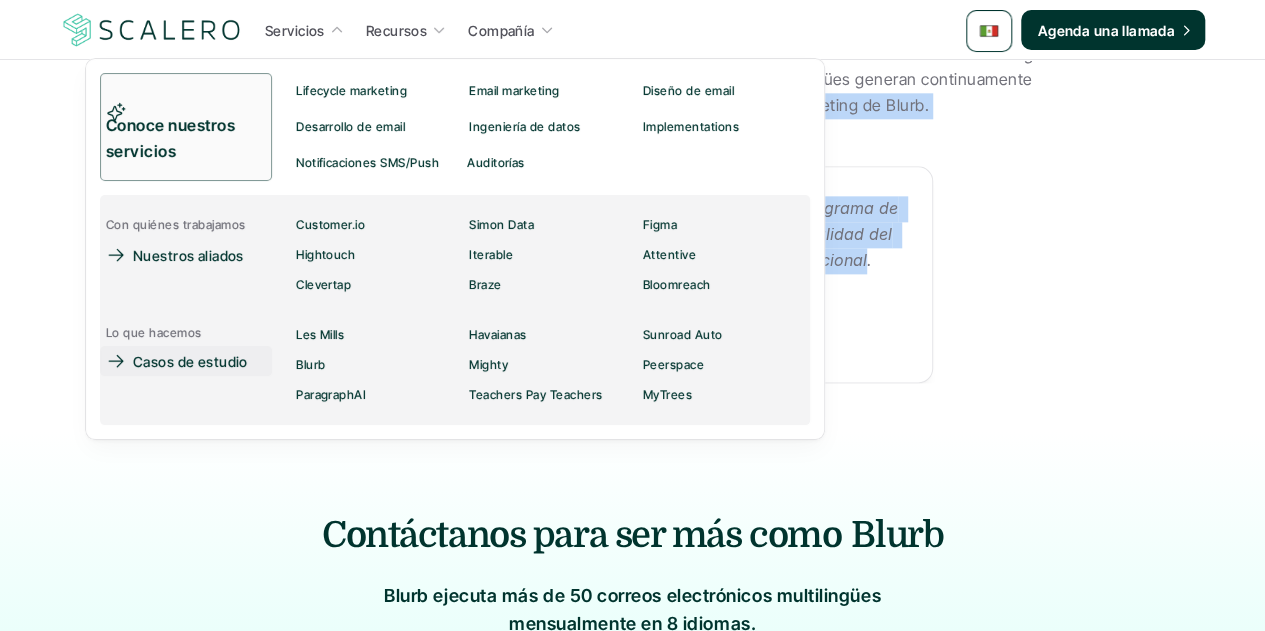 click on "Casos de estudio" at bounding box center [190, 361] 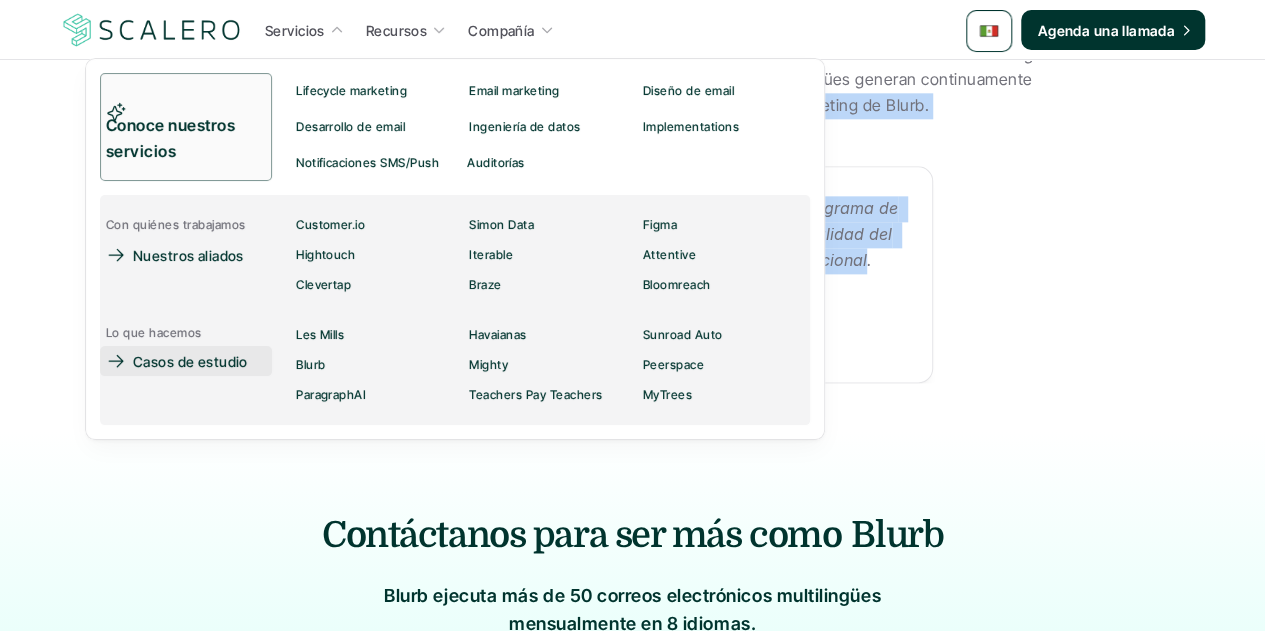 scroll, scrollTop: 0, scrollLeft: 0, axis: both 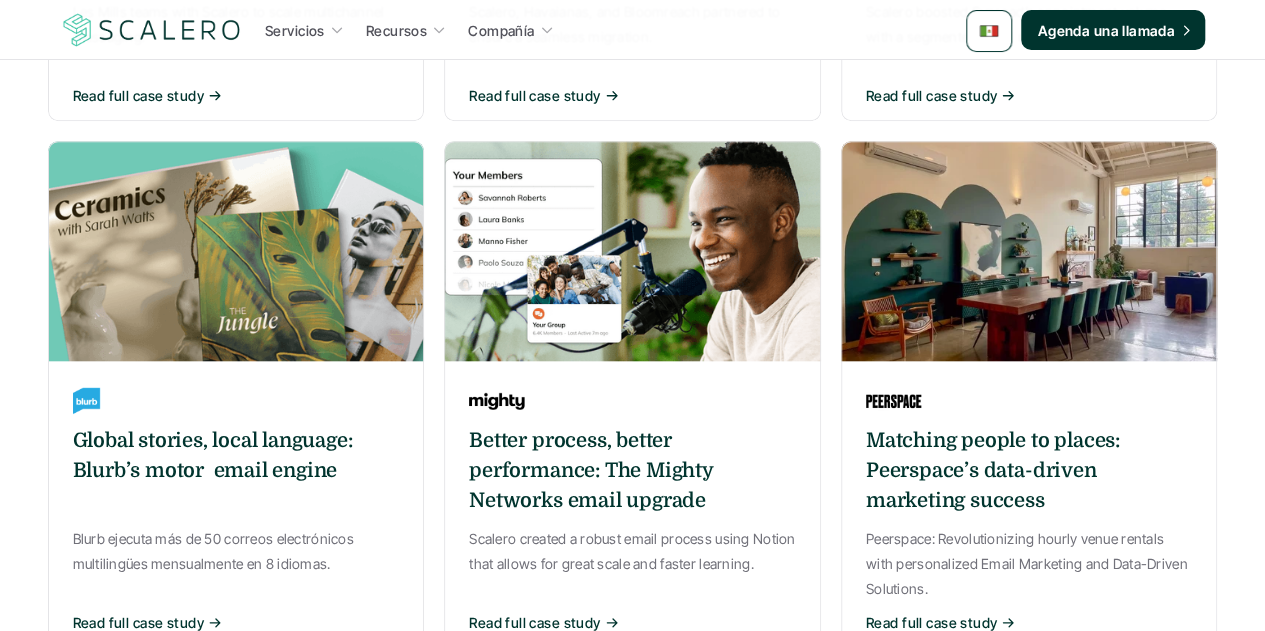 click on "Better process, better performance: The Mighty Networks email upgrade" at bounding box center [632, 471] 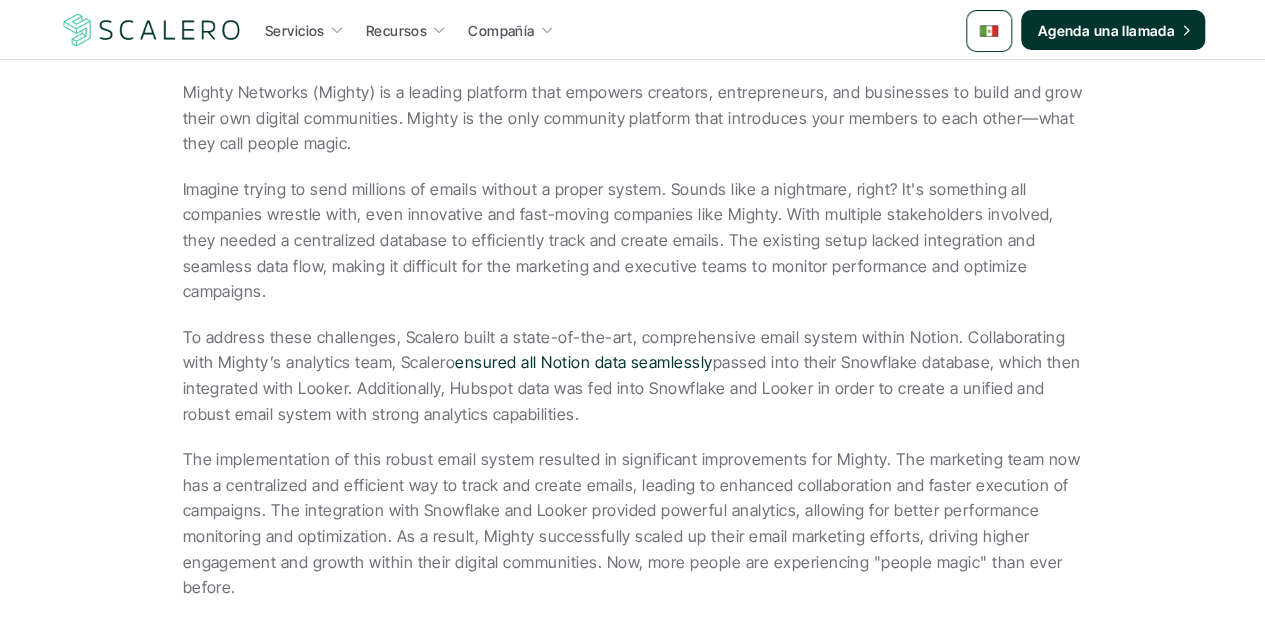 scroll, scrollTop: 0, scrollLeft: 0, axis: both 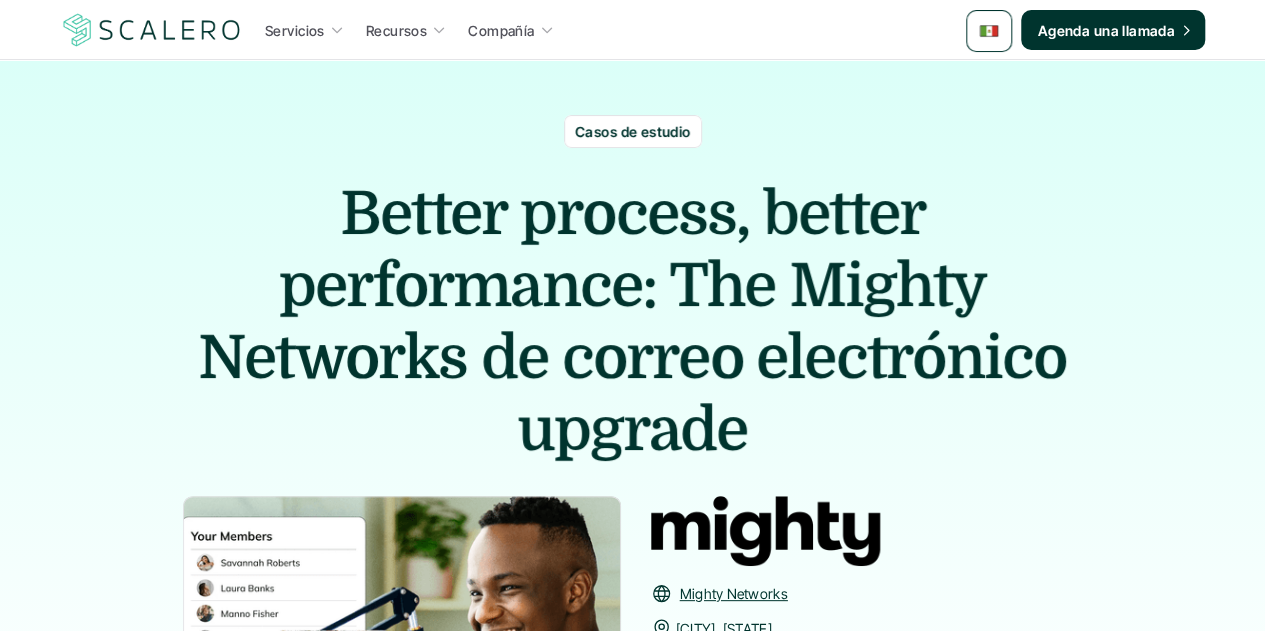 click at bounding box center [989, 31] 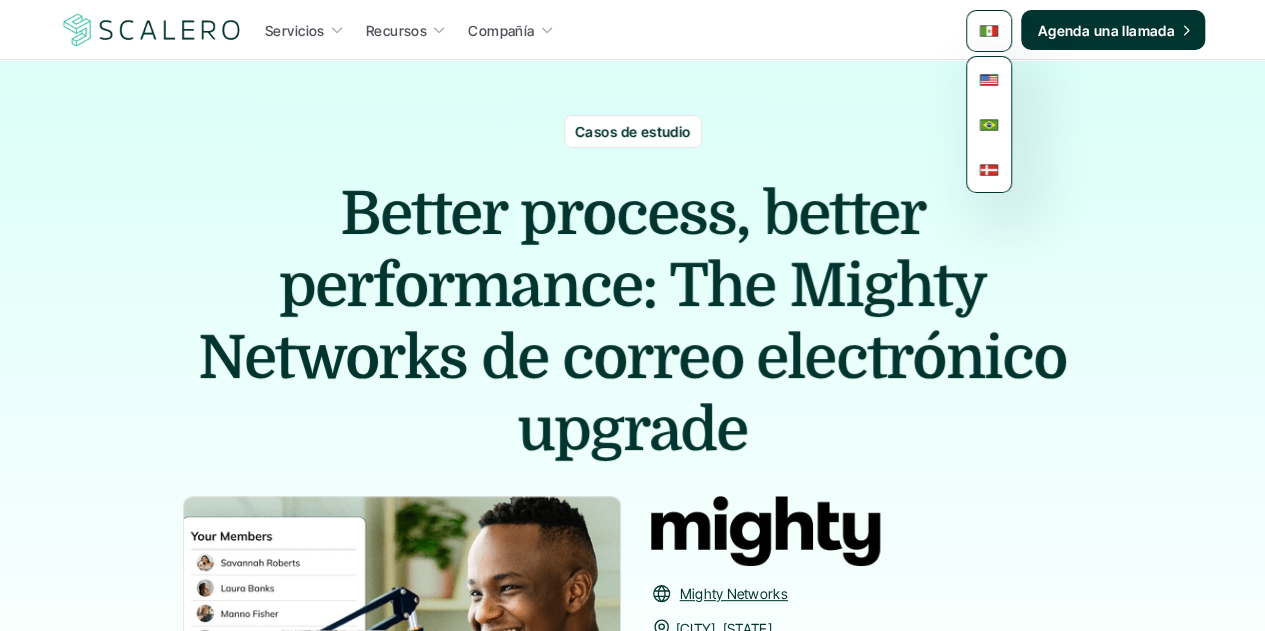 click at bounding box center (989, 31) 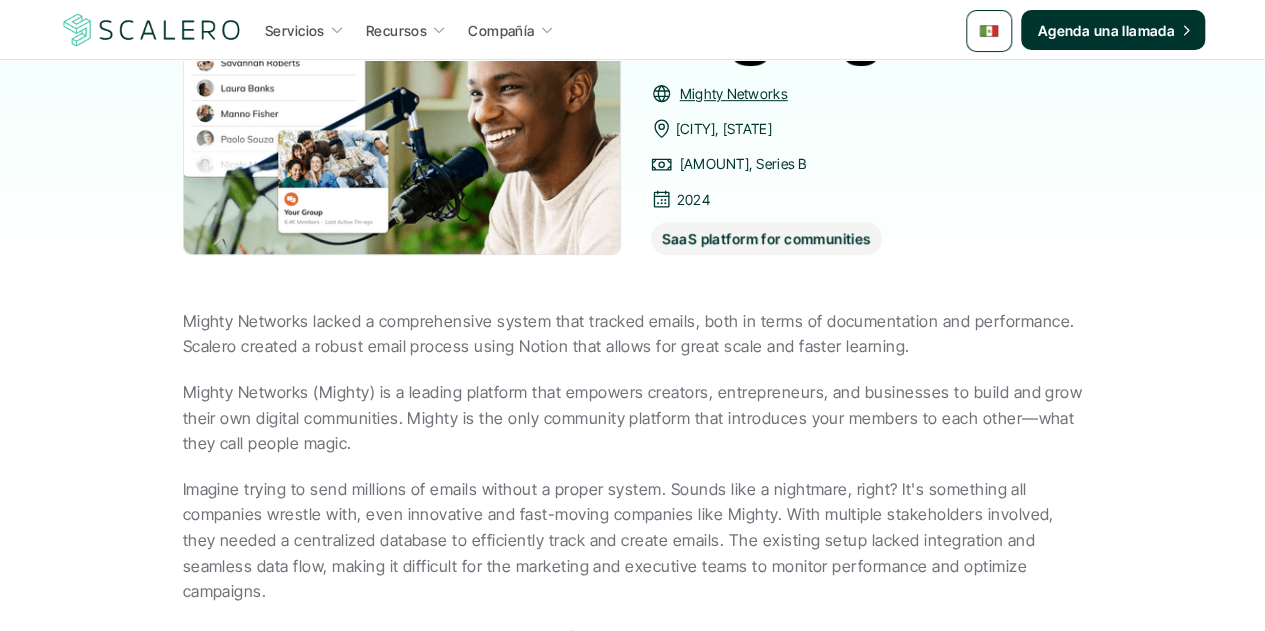 scroll, scrollTop: 0, scrollLeft: 0, axis: both 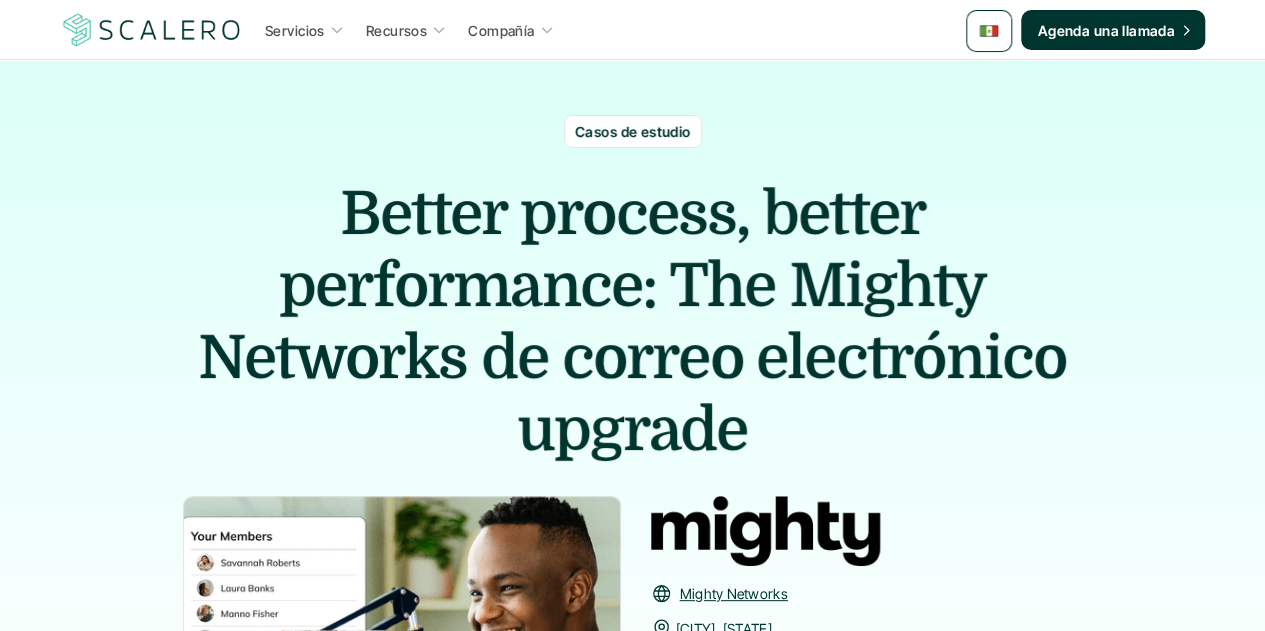 click at bounding box center (989, 31) 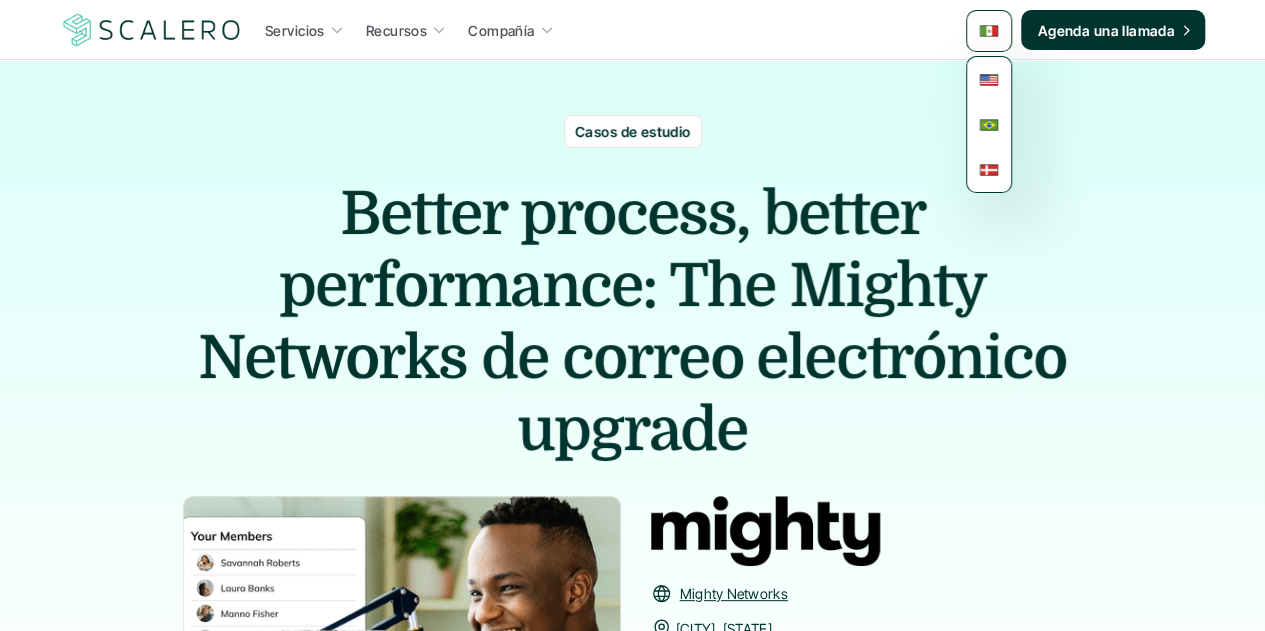 click at bounding box center [152, 30] 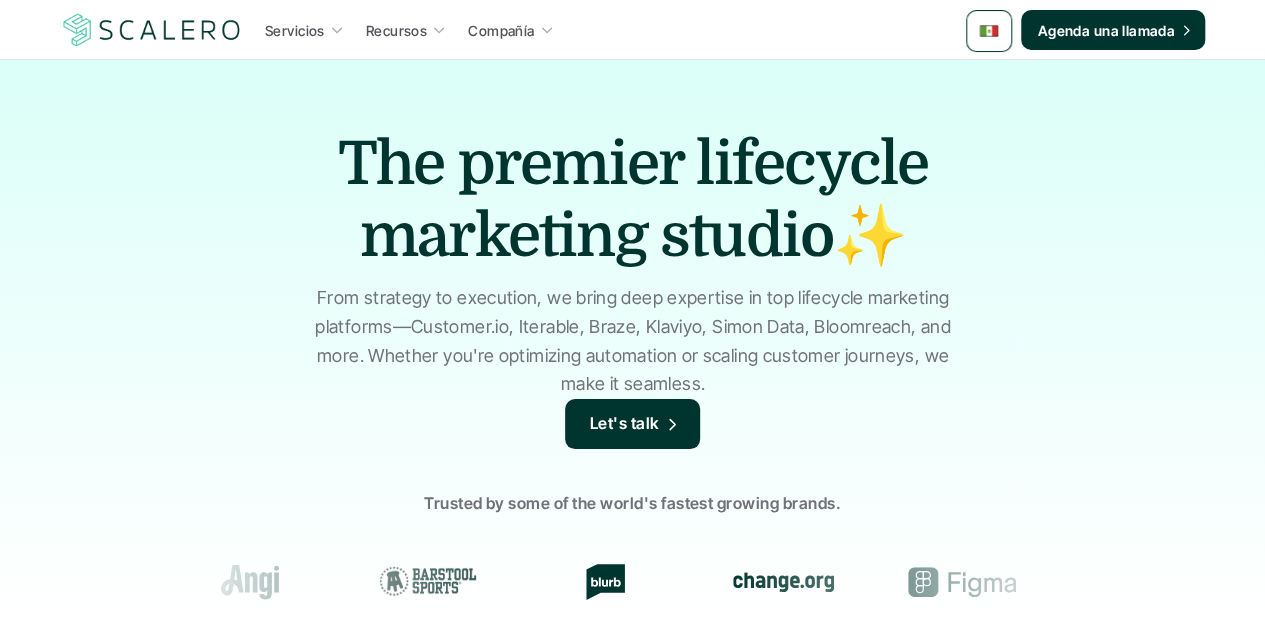 scroll, scrollTop: 0, scrollLeft: 0, axis: both 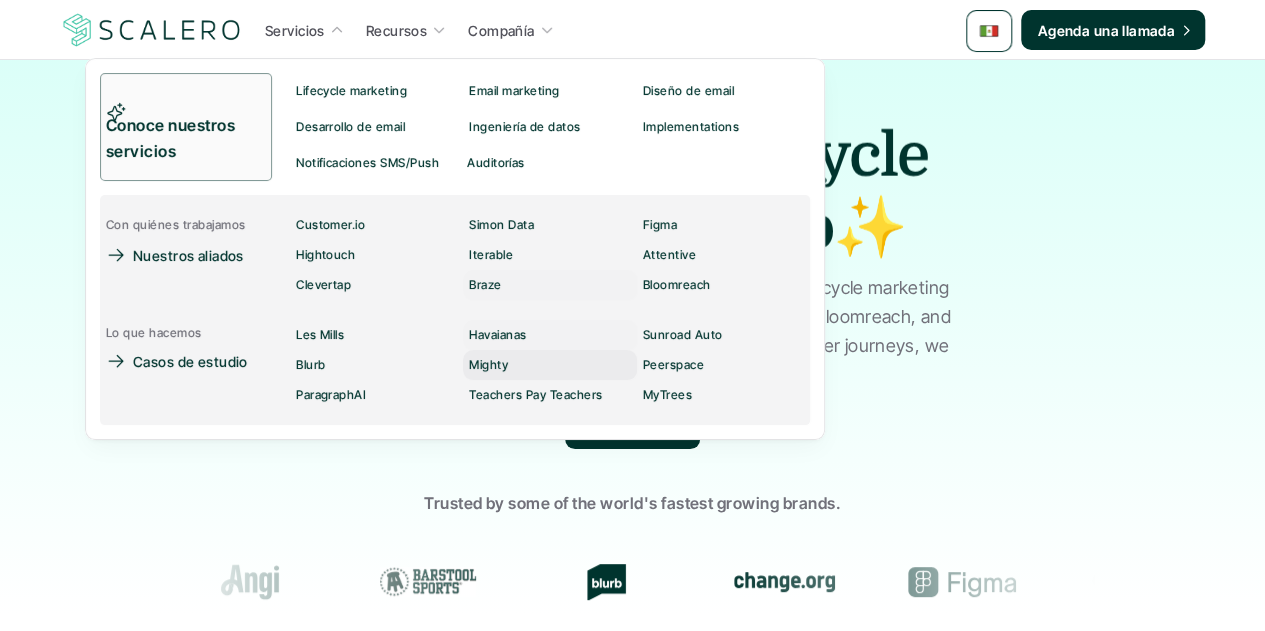 click on "Mighty" at bounding box center (488, 365) 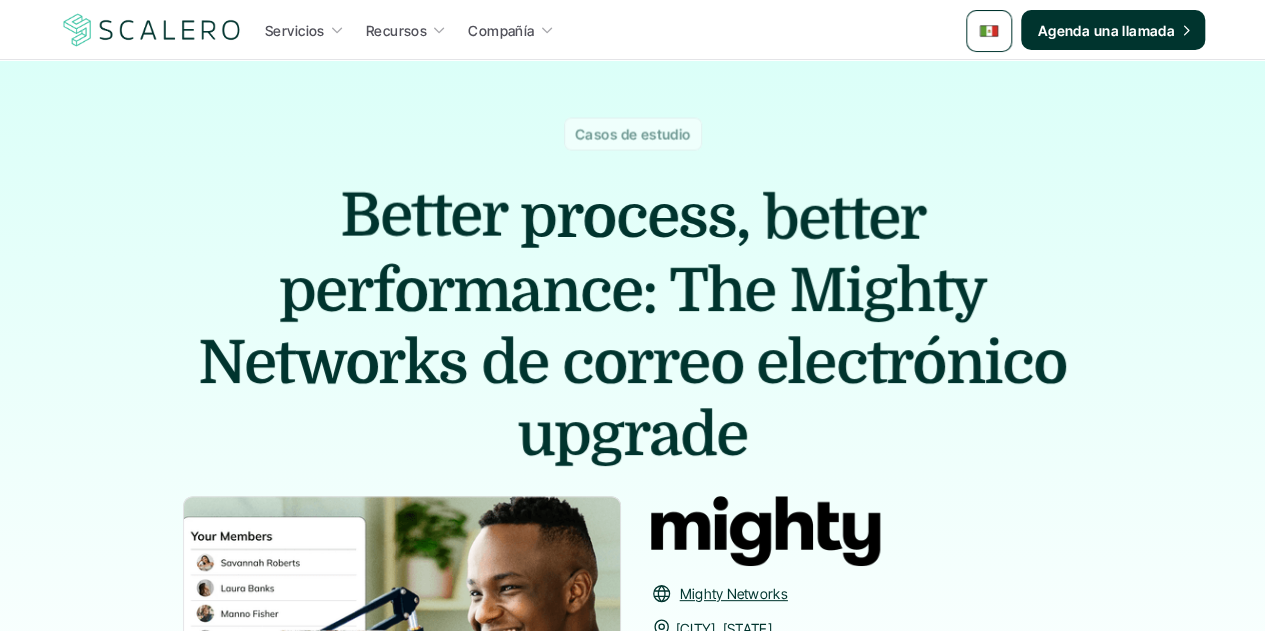 scroll, scrollTop: 0, scrollLeft: 0, axis: both 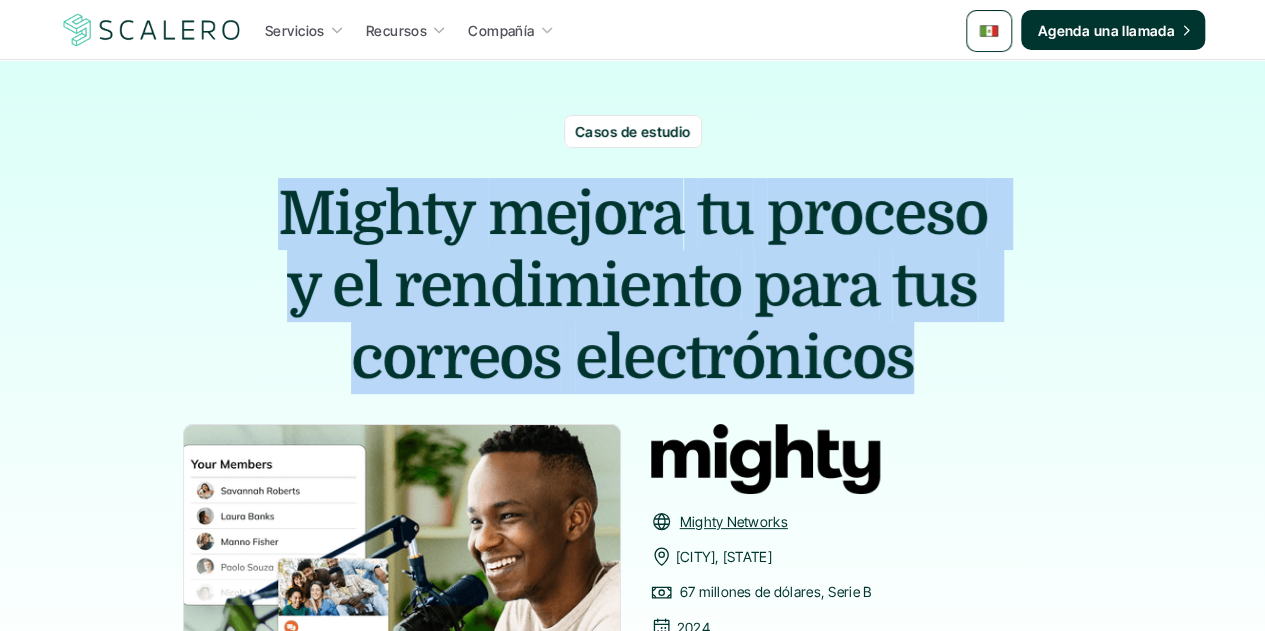 drag, startPoint x: 912, startPoint y: 358, endPoint x: 248, endPoint y: 213, distance: 679.6477 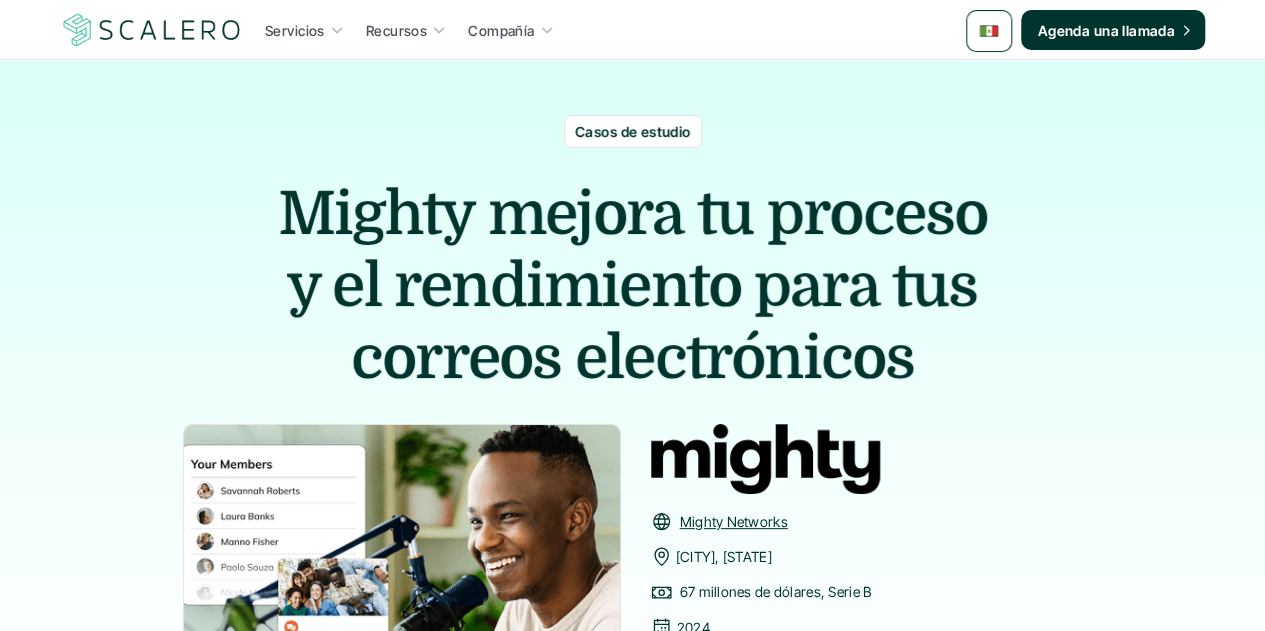 click at bounding box center [989, 31] 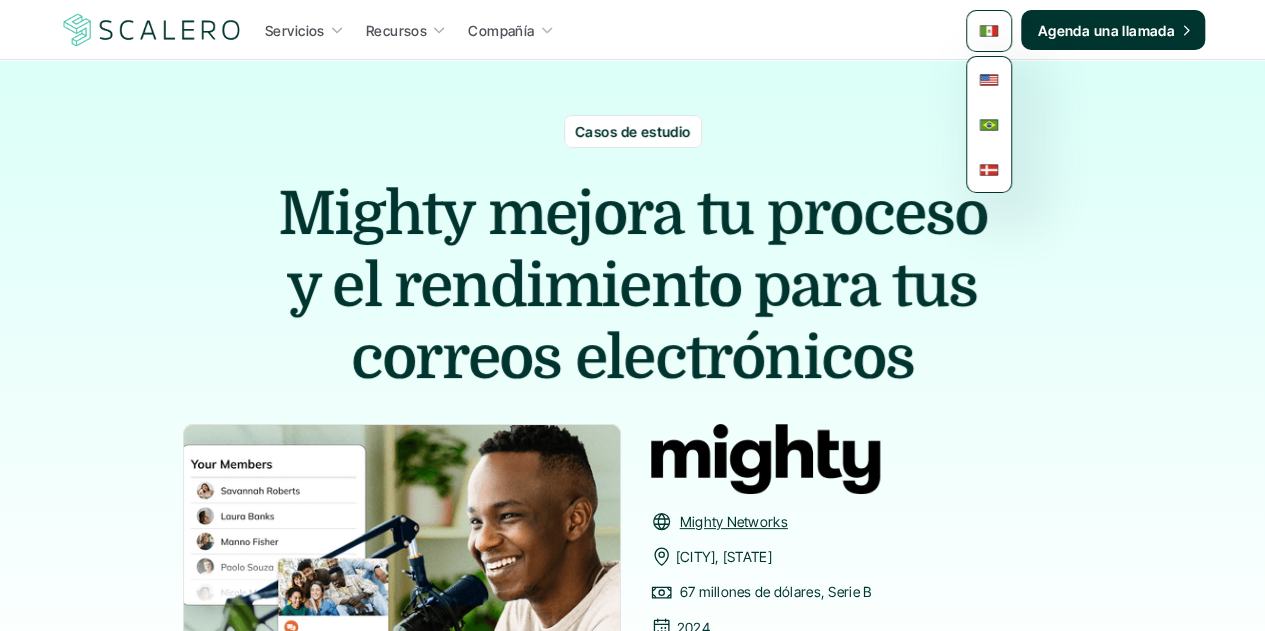 click at bounding box center (989, 80) 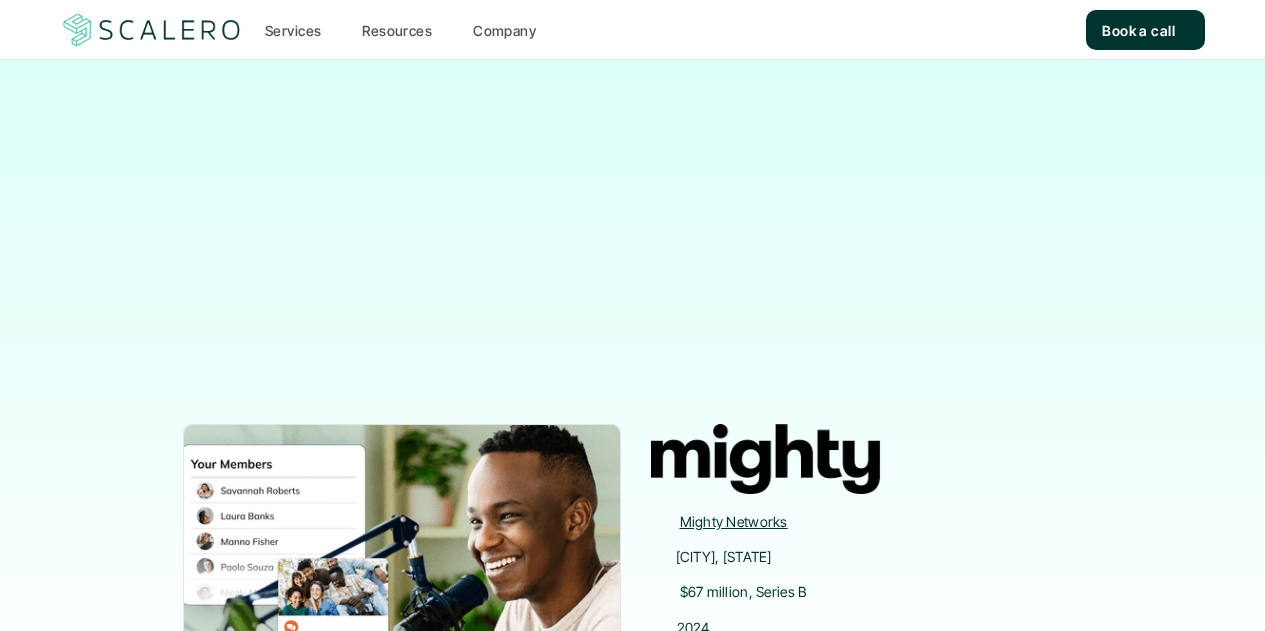 scroll, scrollTop: 0, scrollLeft: 0, axis: both 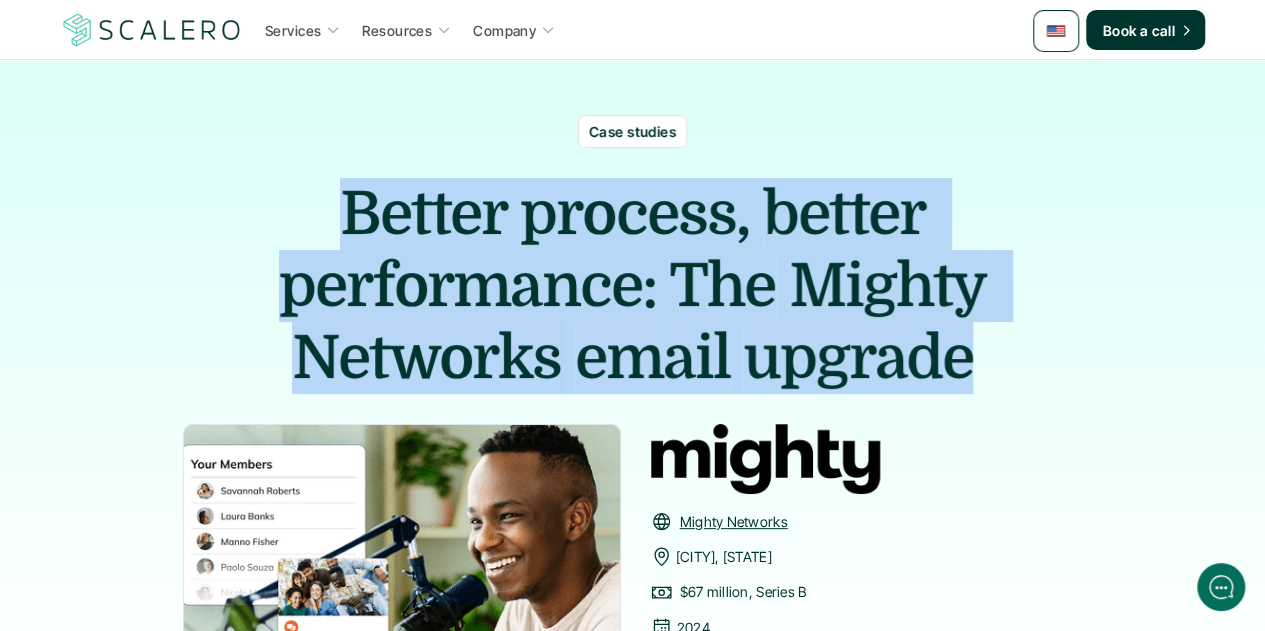 drag, startPoint x: 932, startPoint y: 358, endPoint x: 343, endPoint y: 219, distance: 605.1793 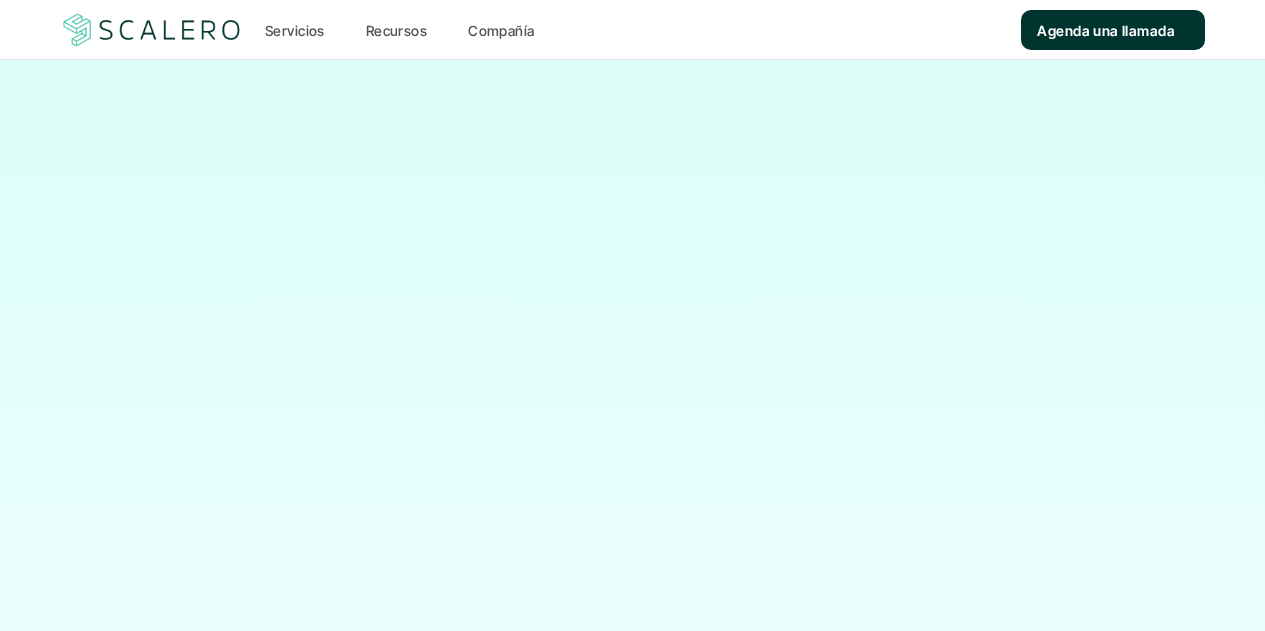 scroll, scrollTop: 0, scrollLeft: 0, axis: both 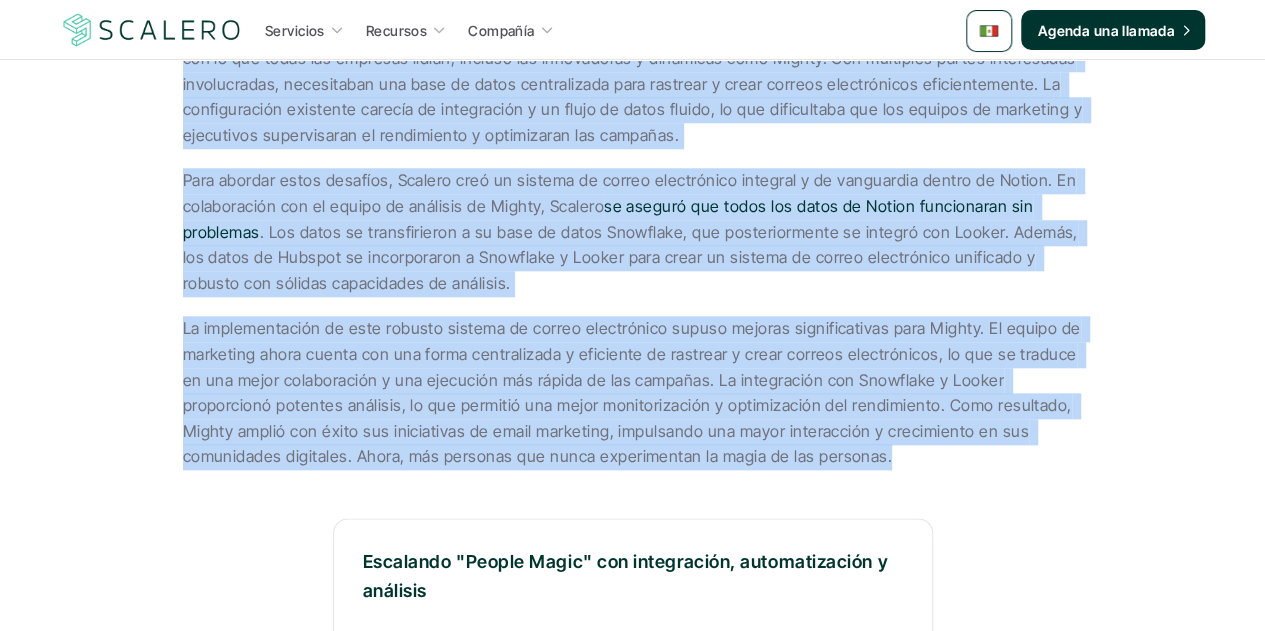 drag, startPoint x: 184, startPoint y: 148, endPoint x: 882, endPoint y: 457, distance: 763.3381 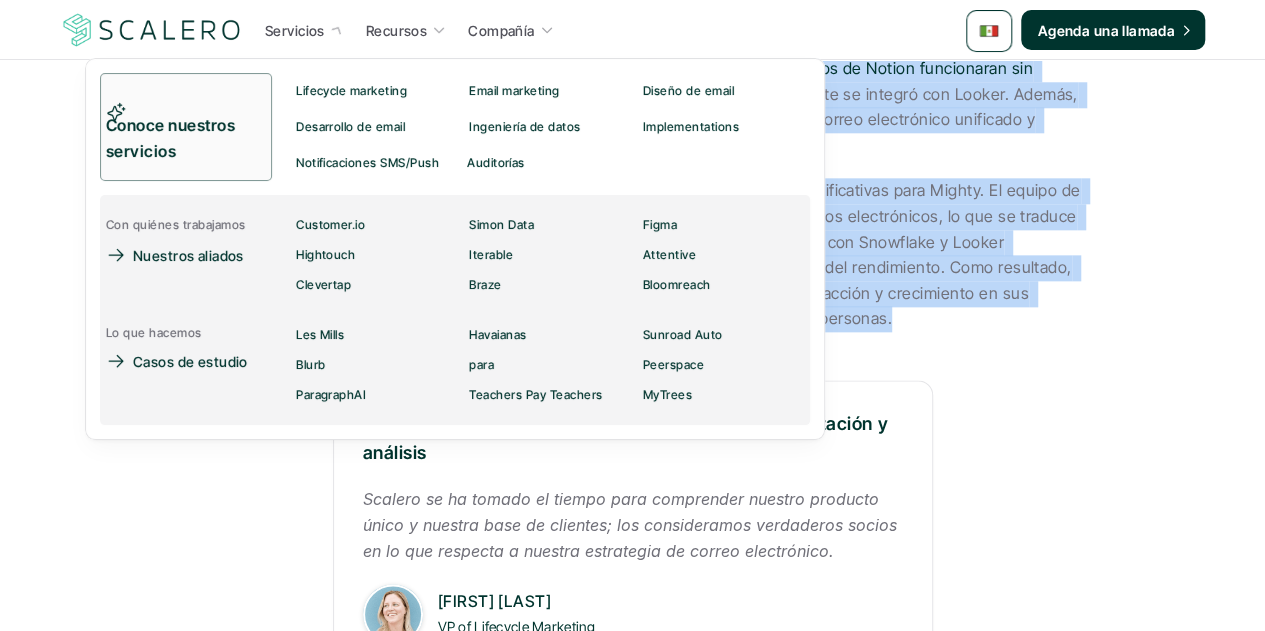 scroll, scrollTop: 1210, scrollLeft: 0, axis: vertical 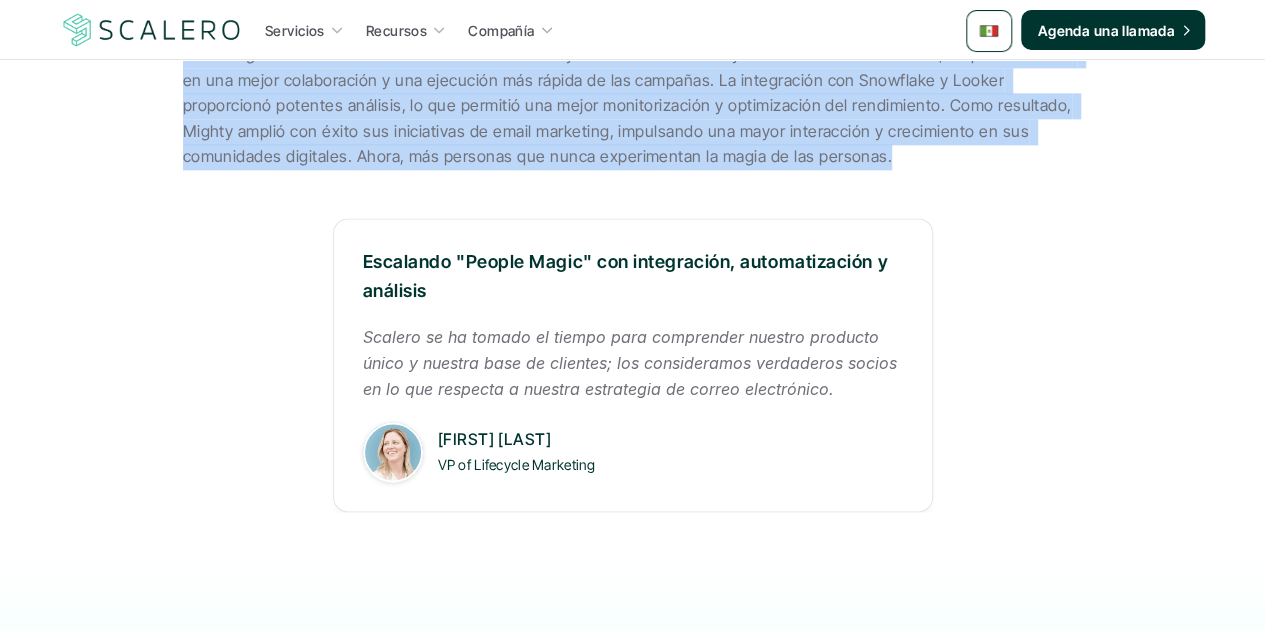 drag, startPoint x: 429, startPoint y: 287, endPoint x: 356, endPoint y: 273, distance: 74.330345 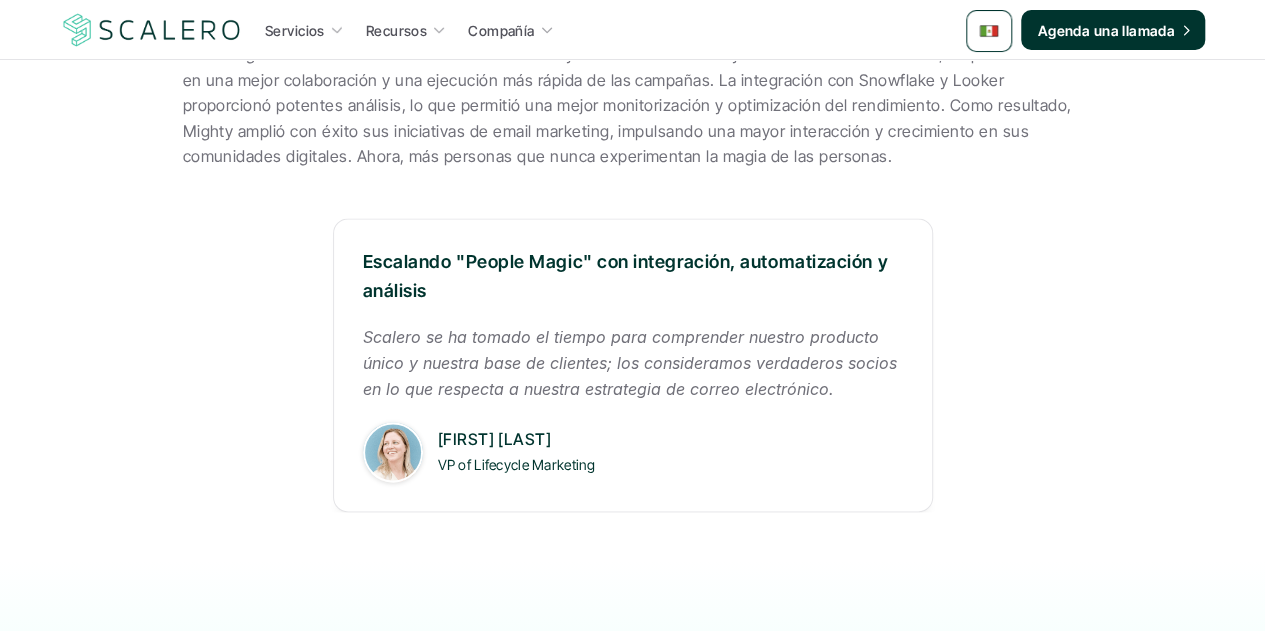 click on "Scalero se ha tomado el tiempo para comprender nuestro producto único y nuestra base de clientes; los consideramos verdaderos socios en lo que respecta a nuestra estrategia de correo electrónico." at bounding box center [633, 363] 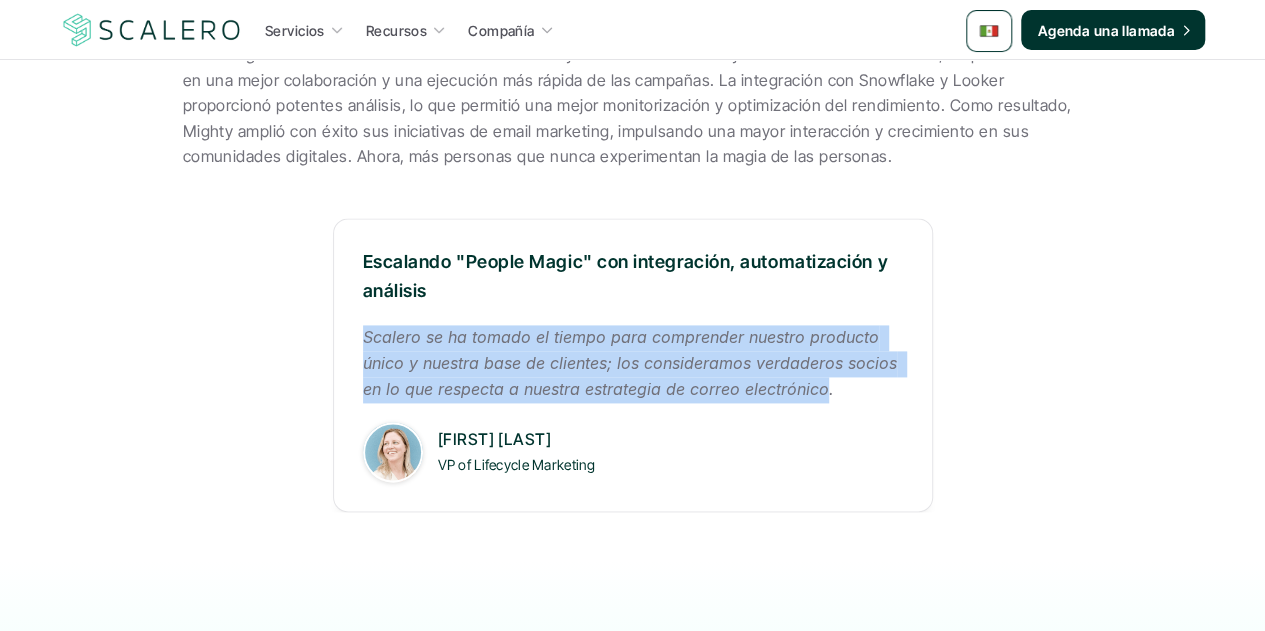 drag, startPoint x: 824, startPoint y: 393, endPoint x: 358, endPoint y: 347, distance: 468.2649 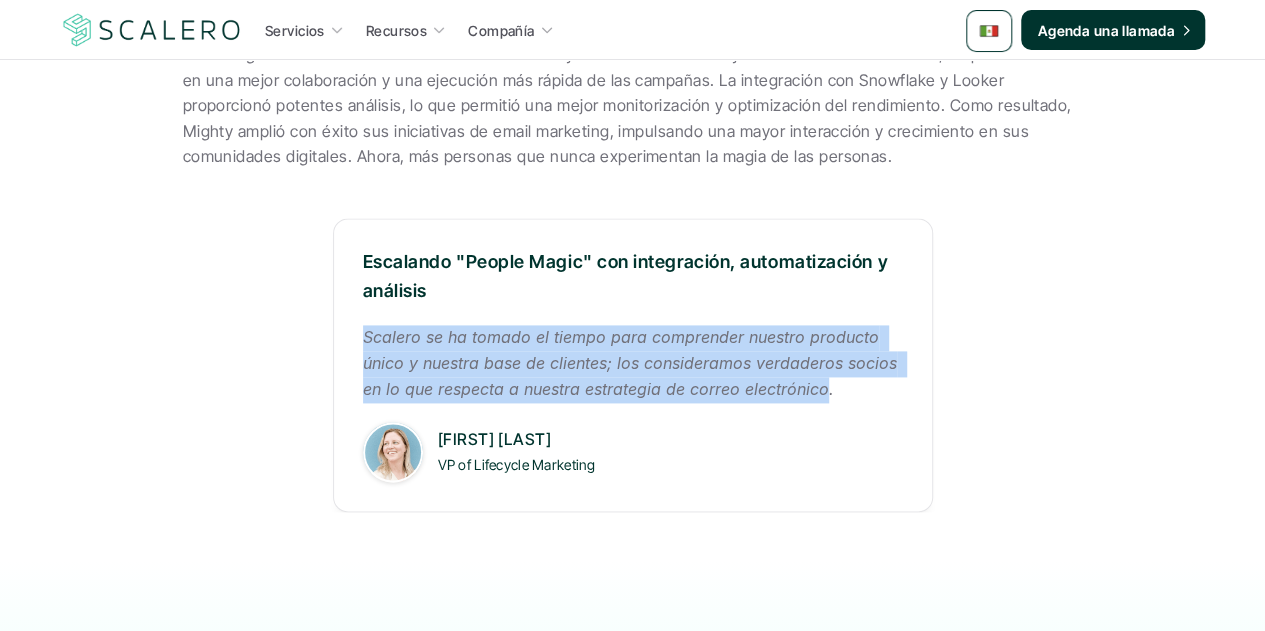 click at bounding box center [152, 30] 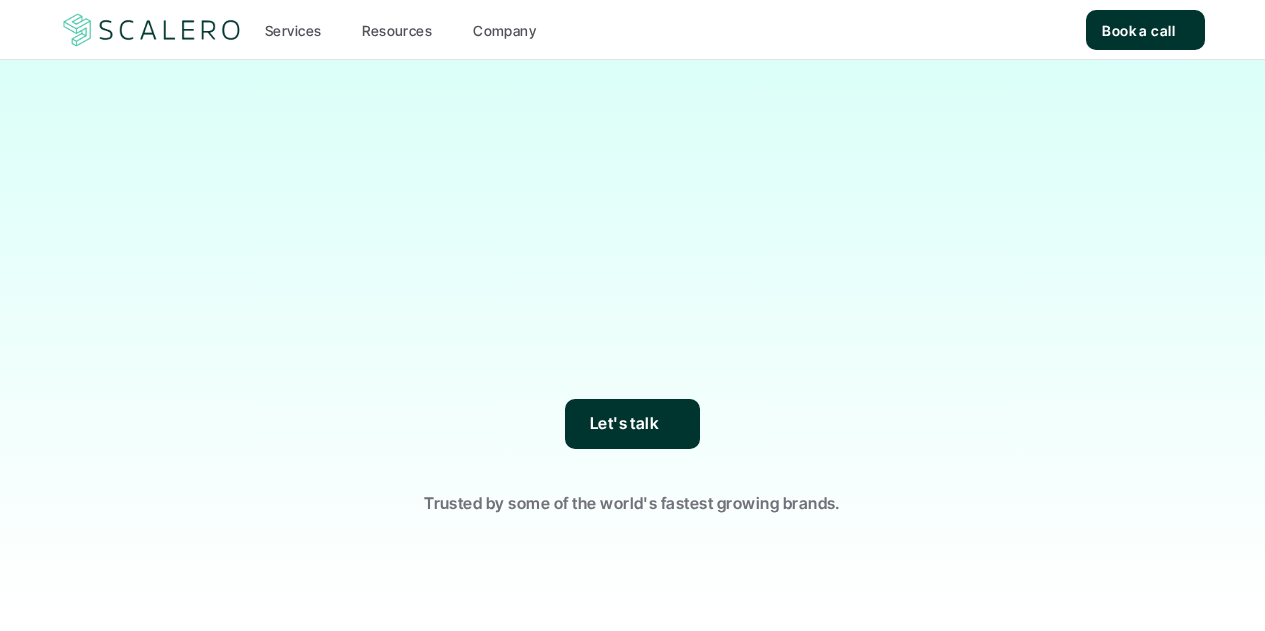 scroll, scrollTop: 0, scrollLeft: 0, axis: both 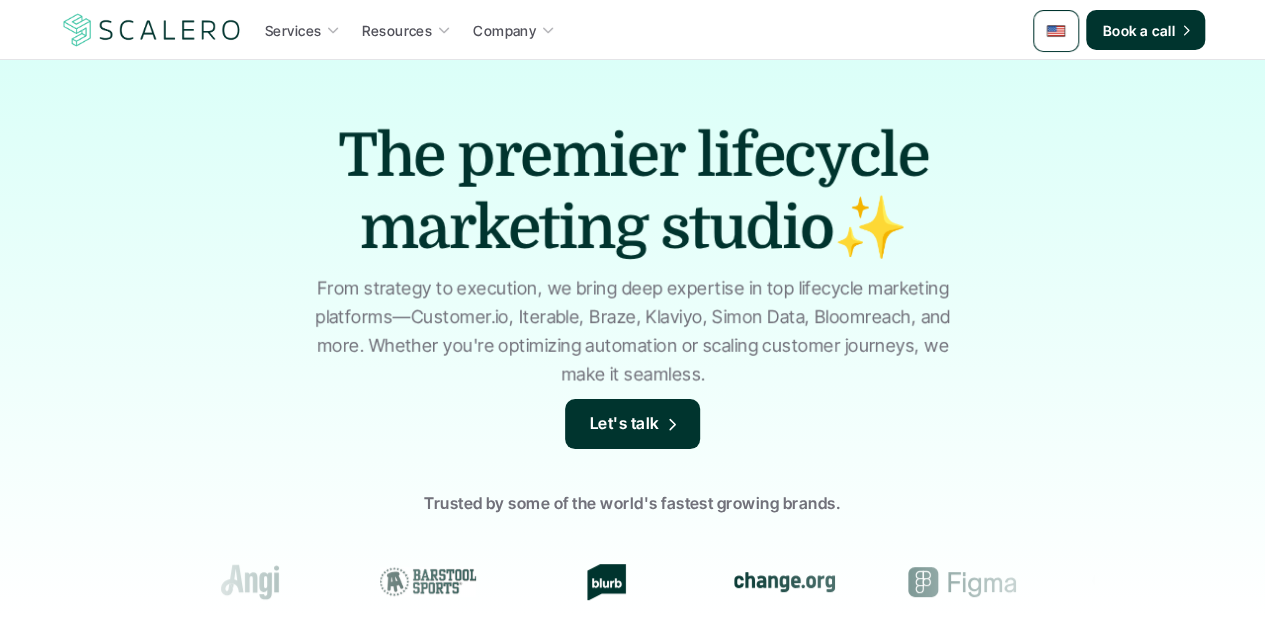 click at bounding box center [1056, 31] 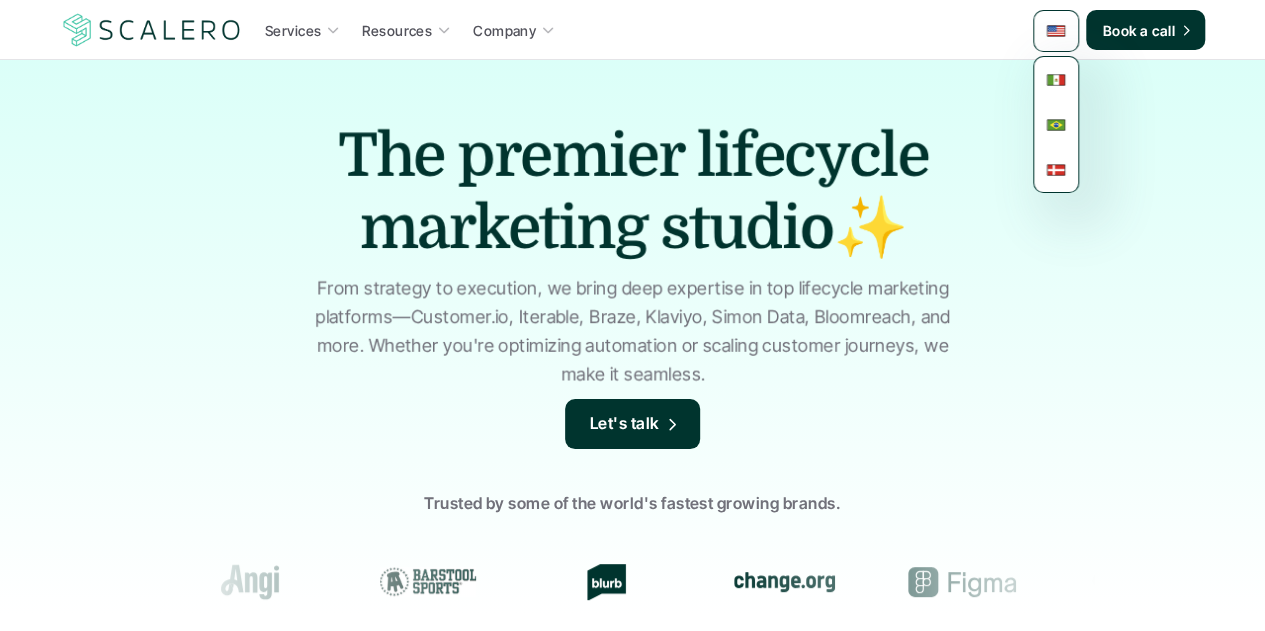 click at bounding box center [1056, 80] 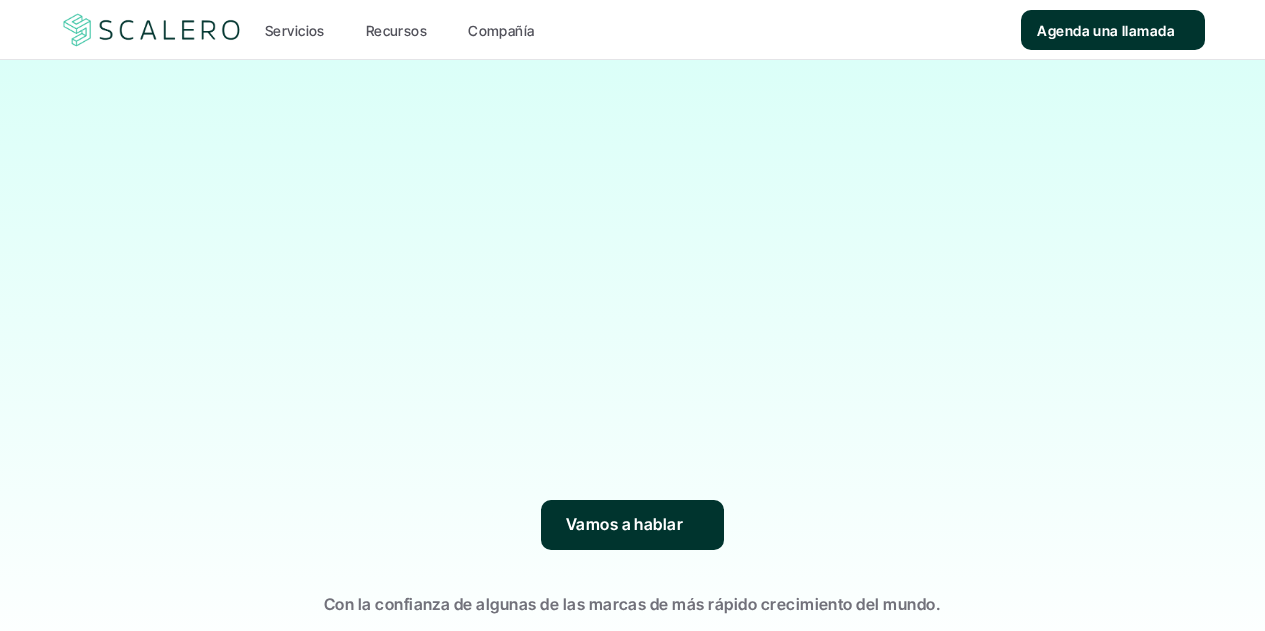 scroll, scrollTop: 0, scrollLeft: 0, axis: both 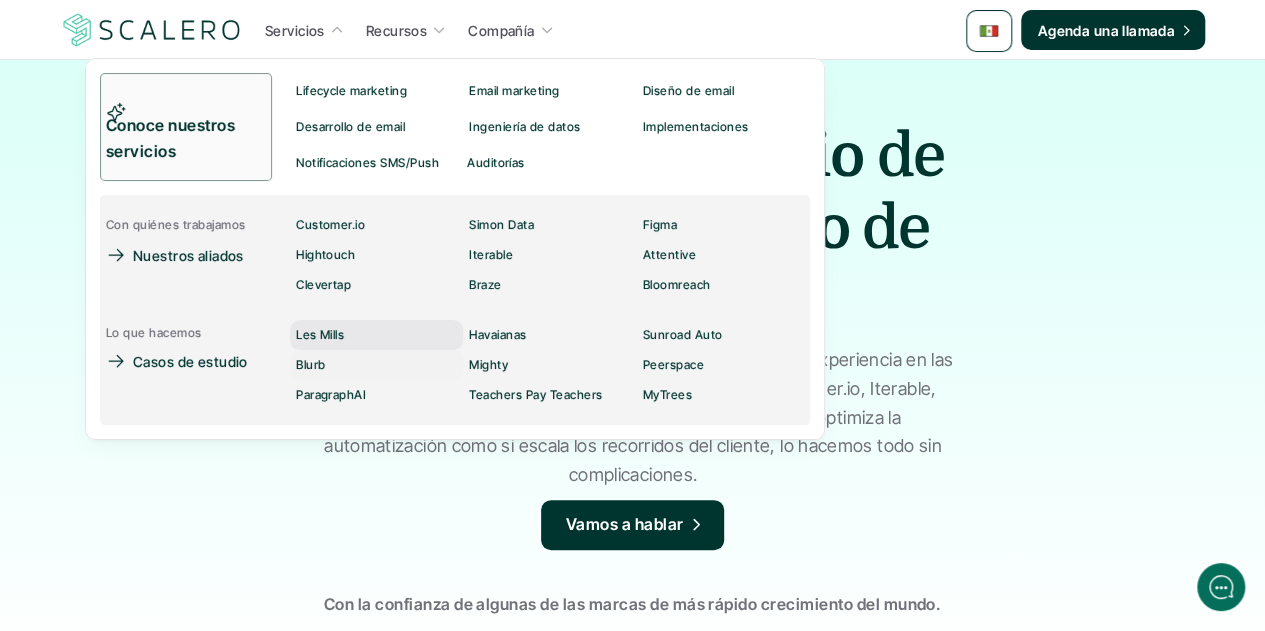 click on "Les Mills" at bounding box center [326, 335] 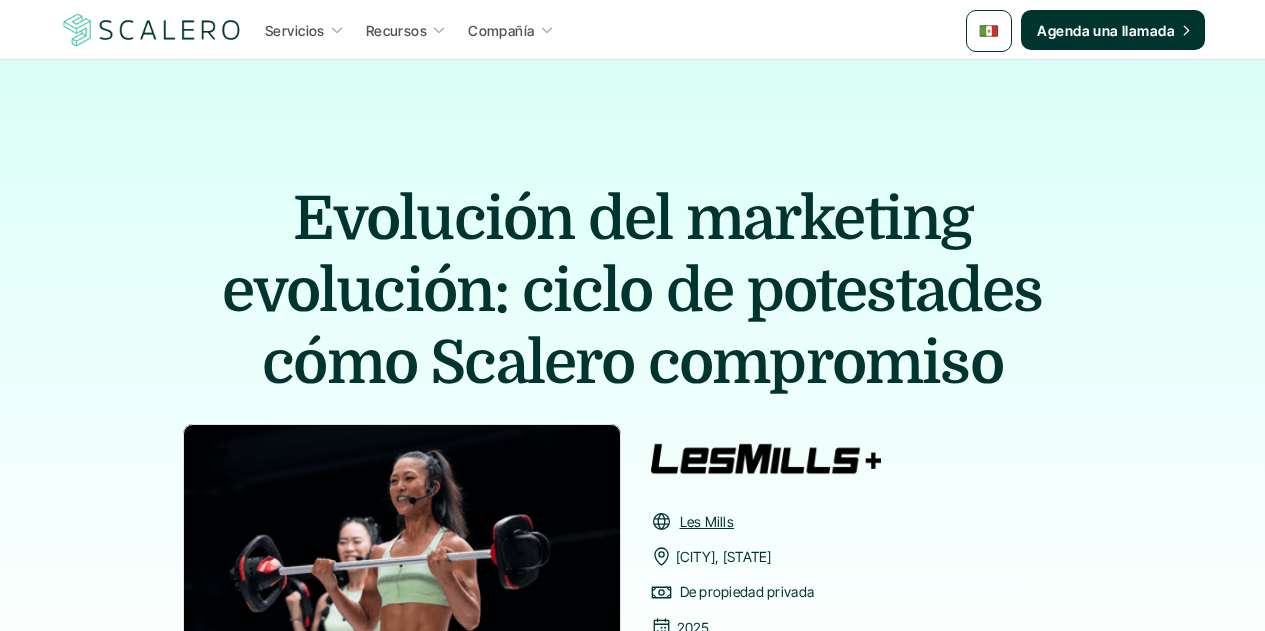 scroll, scrollTop: 0, scrollLeft: 0, axis: both 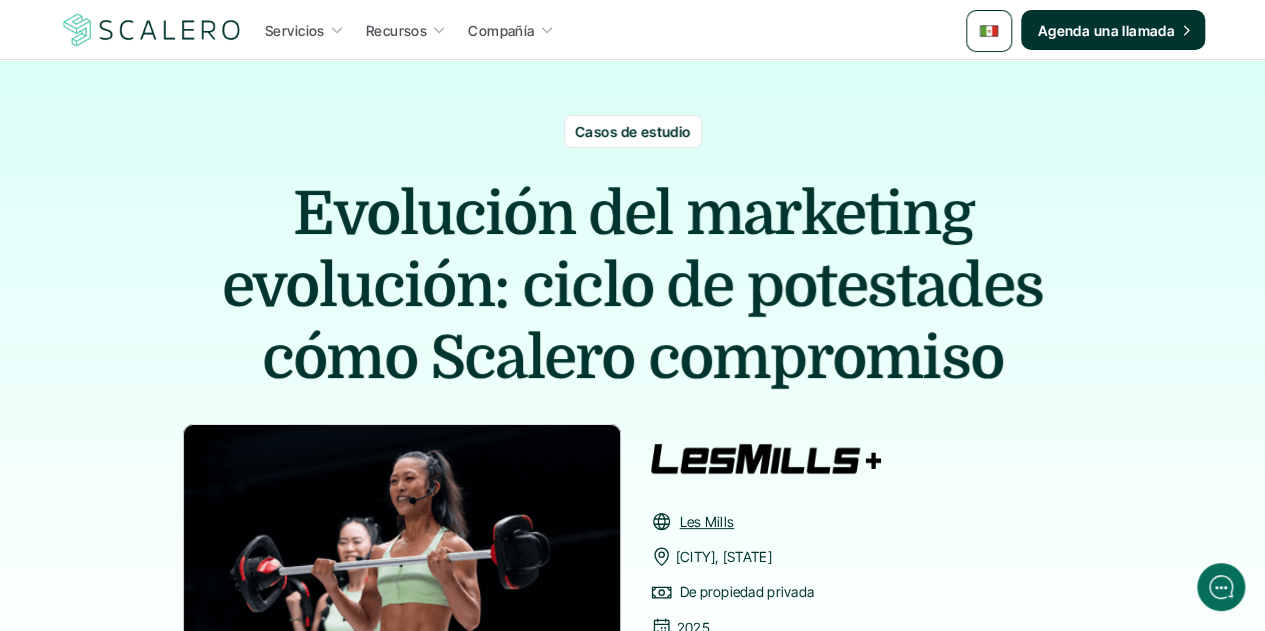 click on "potestades" at bounding box center (895, 286) 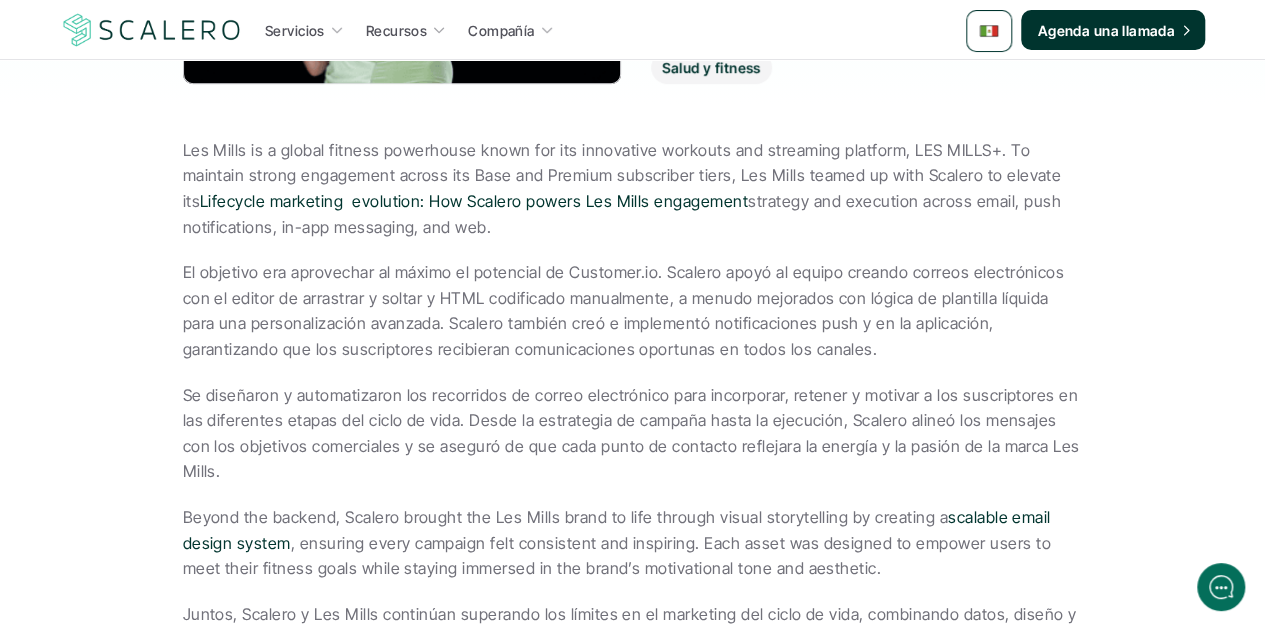 scroll, scrollTop: 600, scrollLeft: 0, axis: vertical 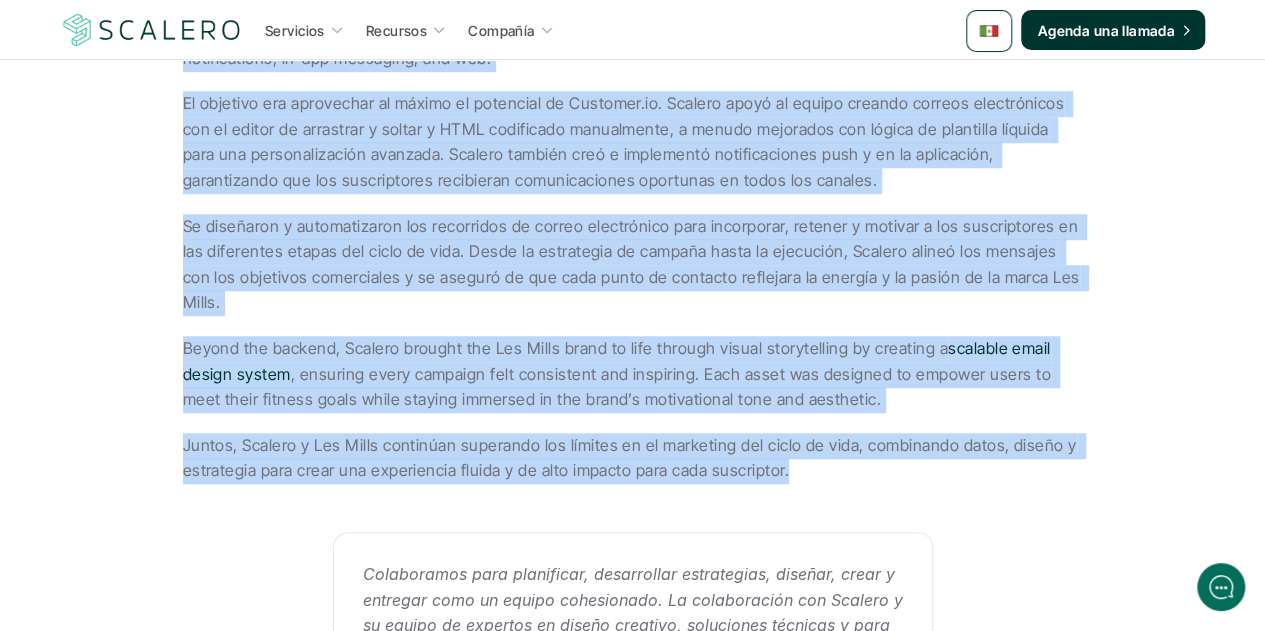drag, startPoint x: 182, startPoint y: 149, endPoint x: 785, endPoint y: 425, distance: 663.1629 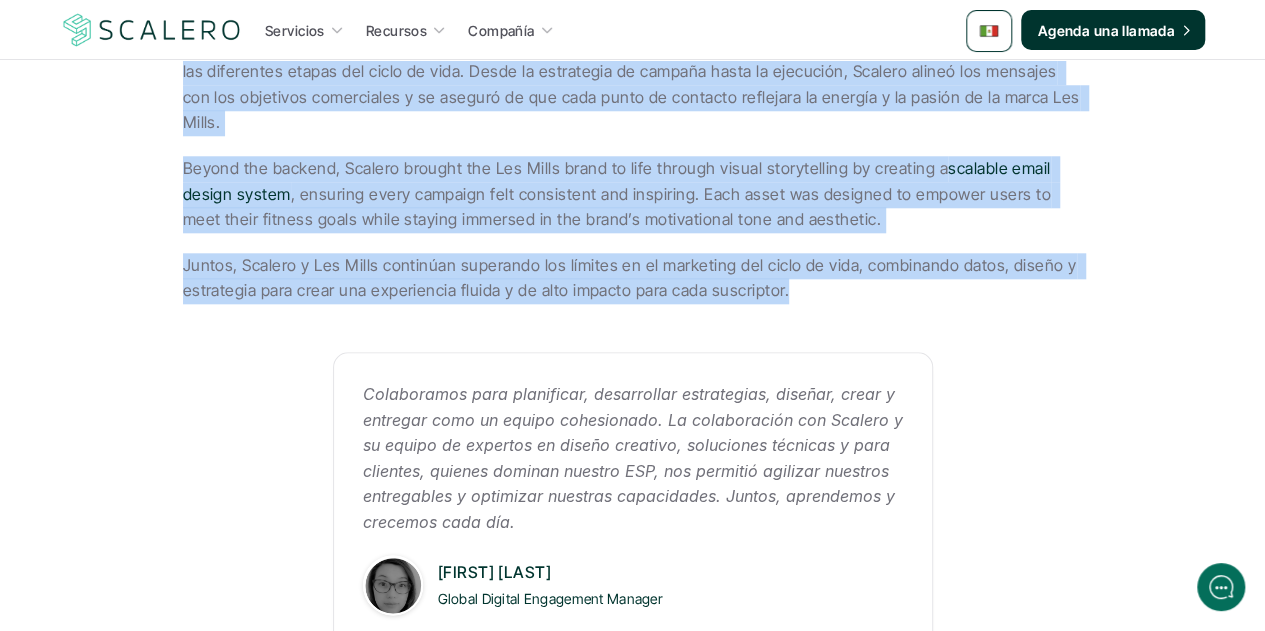 scroll, scrollTop: 1068, scrollLeft: 0, axis: vertical 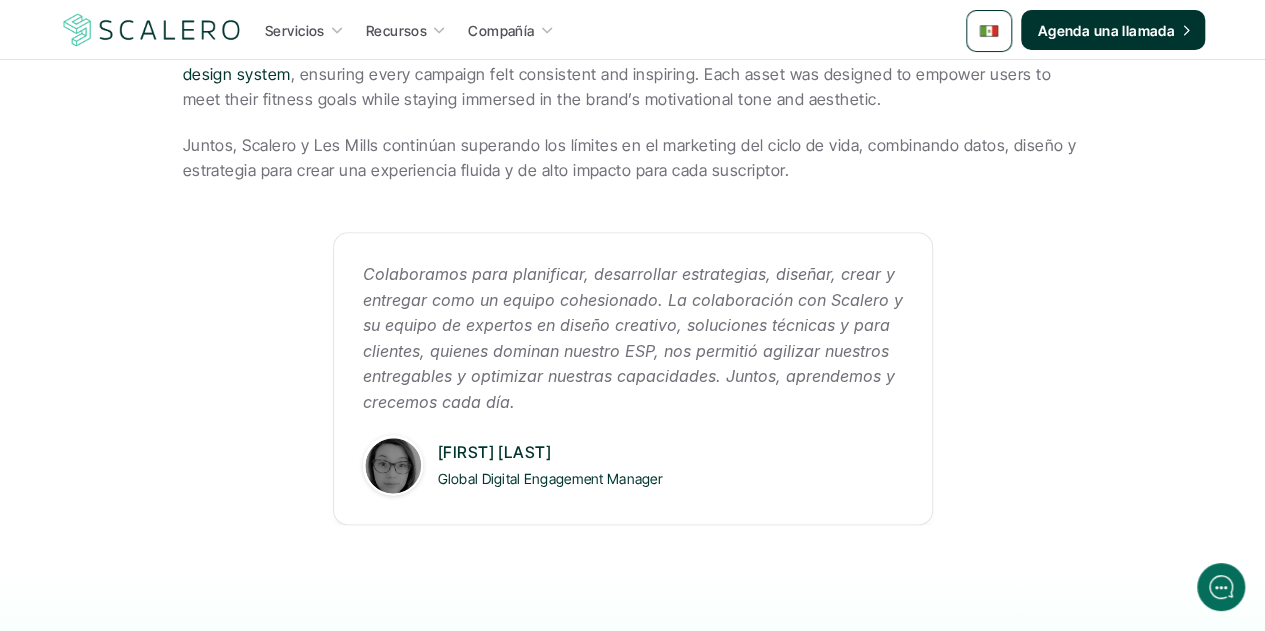 click on "Colaboramos para planificar, desarrollar estrategias, diseñar, crear y entregar como un equipo cohesionado. La colaboración con Scalero y su equipo de expertos en diseño creativo, soluciones técnicas y para clientes, quienes dominan nuestro ESP, nos permitió agilizar nuestros entregables y optimizar nuestras capacidades. Juntos, aprendemos y crecemos cada día." at bounding box center (633, 339) 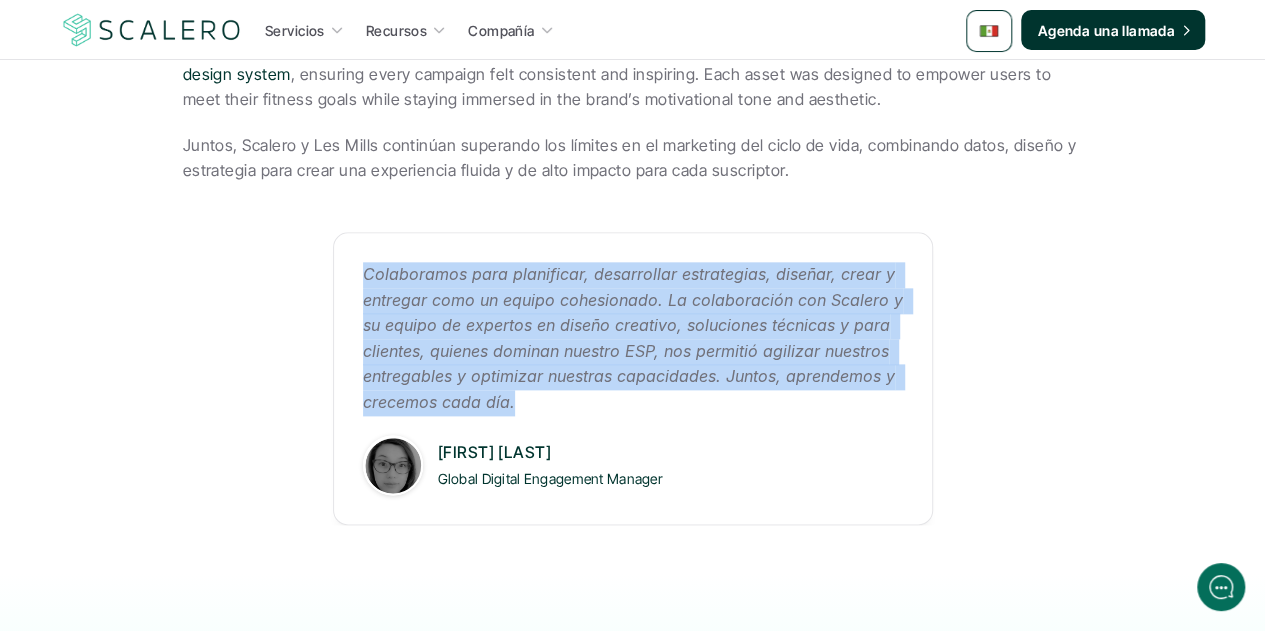 drag, startPoint x: 514, startPoint y: 351, endPoint x: 350, endPoint y: 214, distance: 213.69371 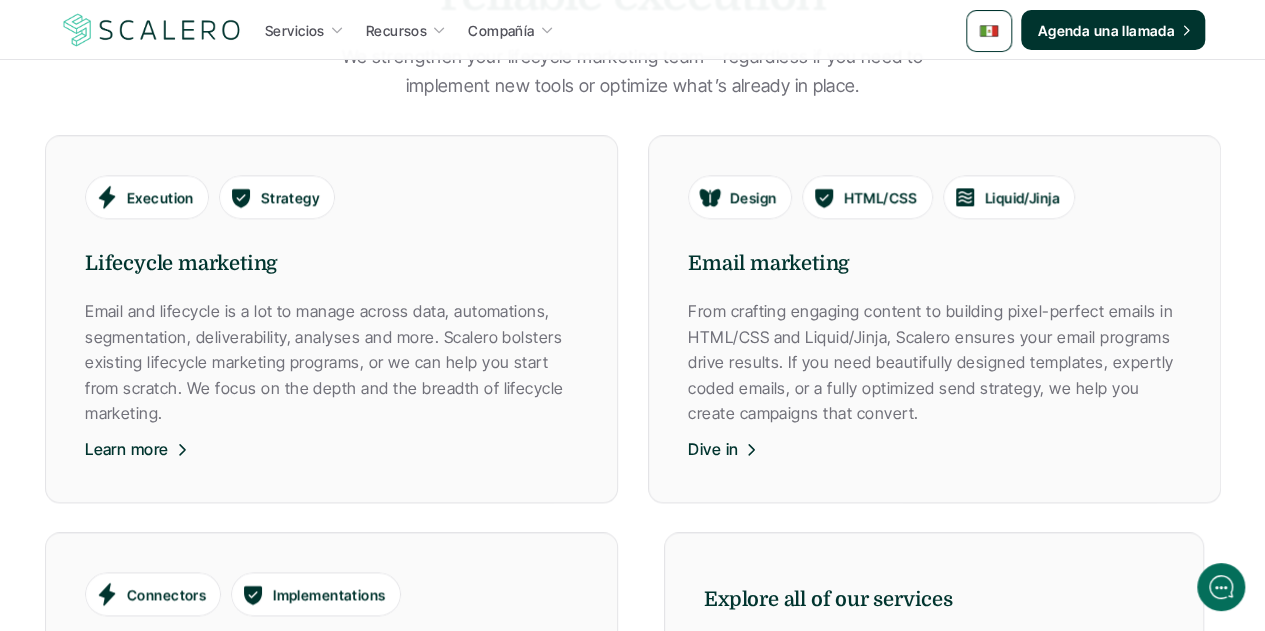 scroll, scrollTop: 0, scrollLeft: 0, axis: both 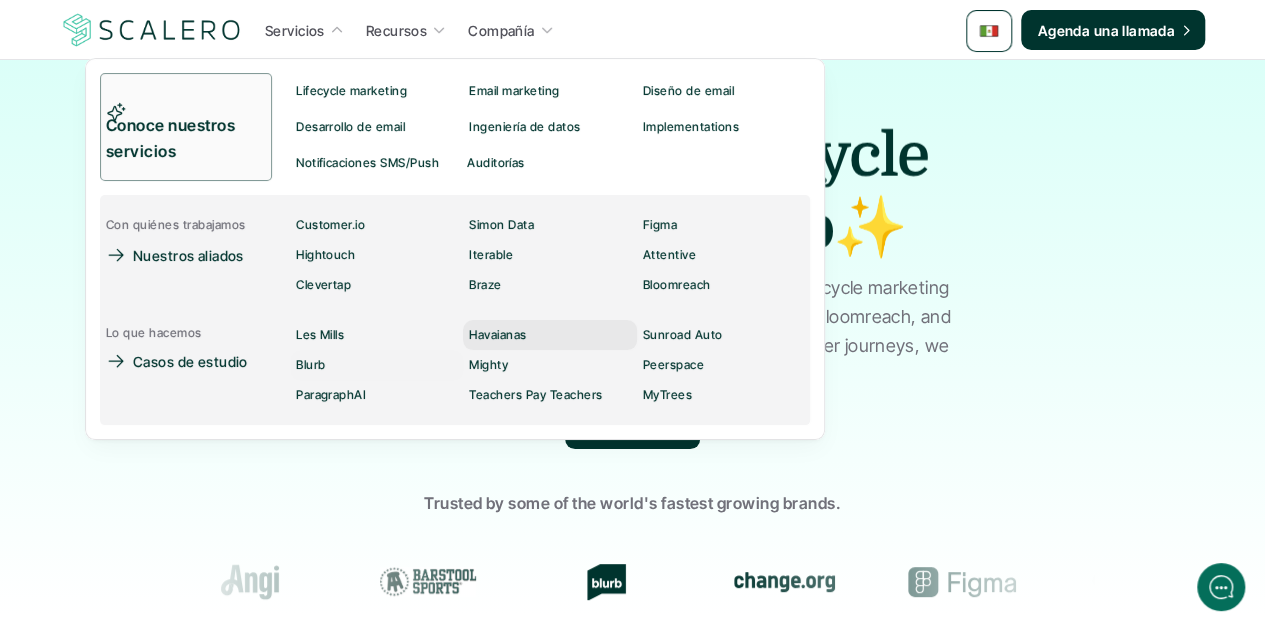 click on "Havaianas" at bounding box center (497, 335) 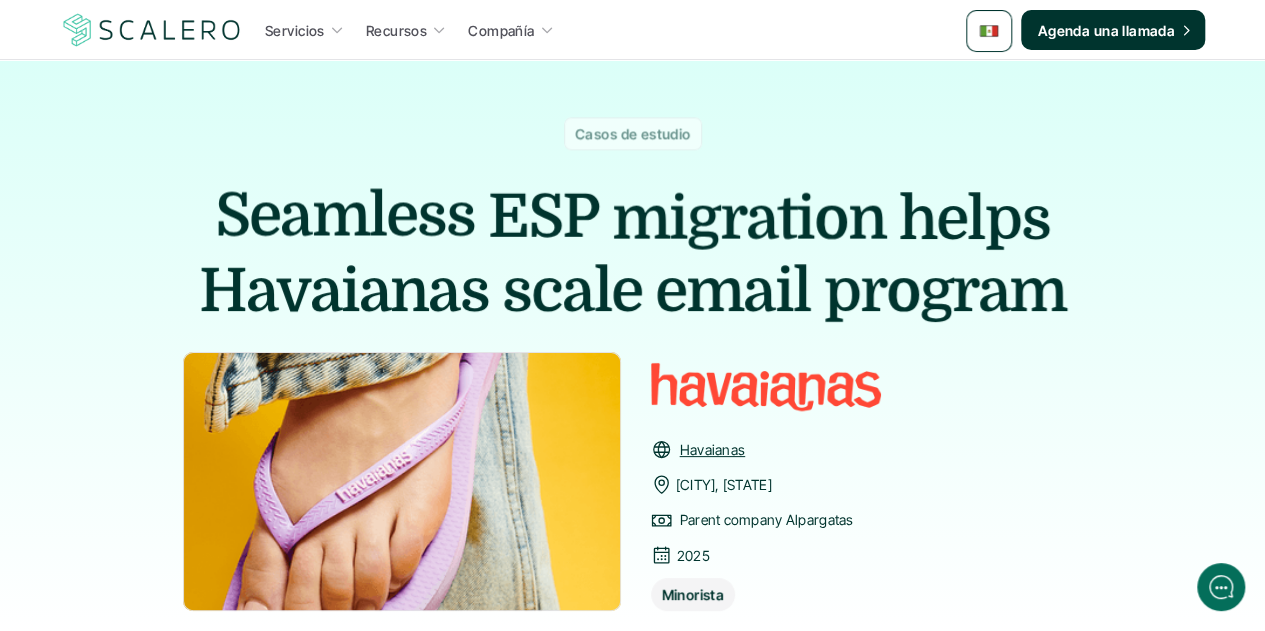 scroll, scrollTop: 0, scrollLeft: 0, axis: both 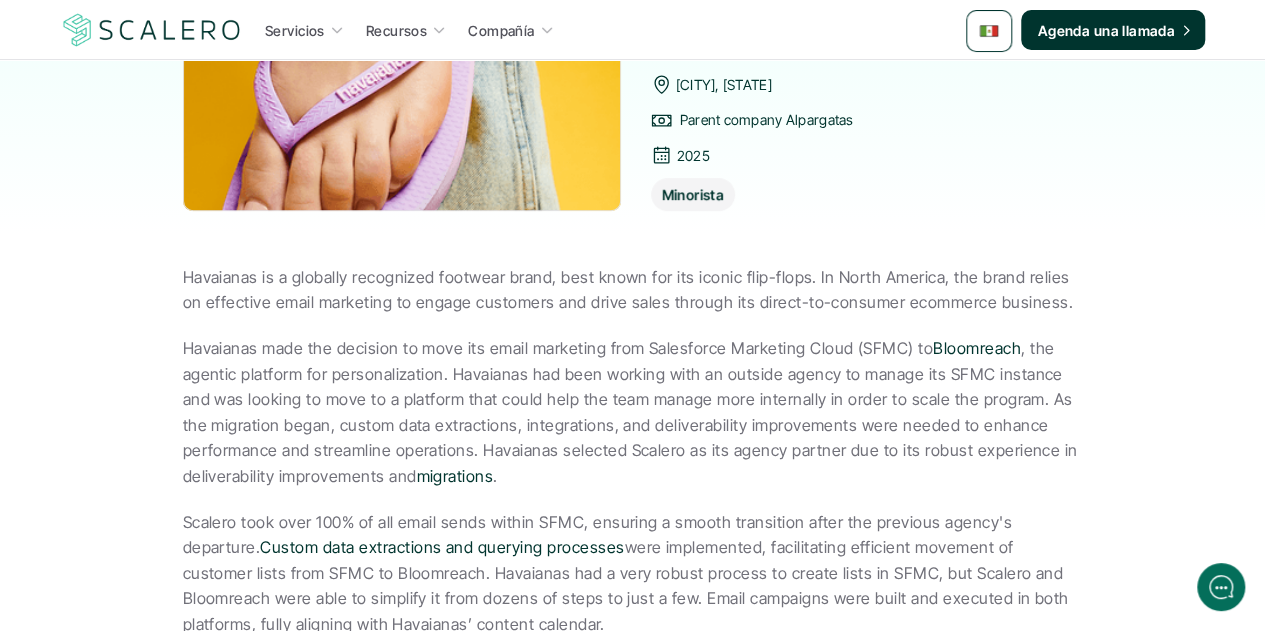 click on "Havaianas is a globally recognized footwear brand, best known for its iconic flip-flops. In North America, the brand relies on effective email marketing to engage customers and drive sales through its direct-to-consumer ecommerce business." at bounding box center (633, 290) 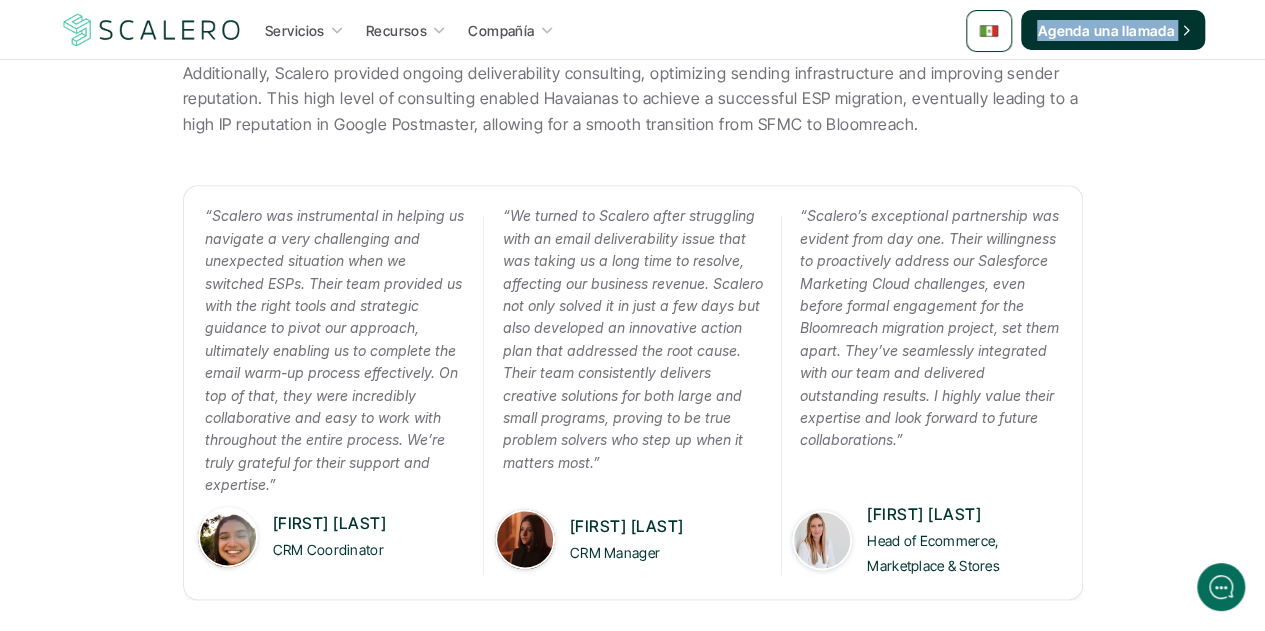 scroll, scrollTop: 980, scrollLeft: 0, axis: vertical 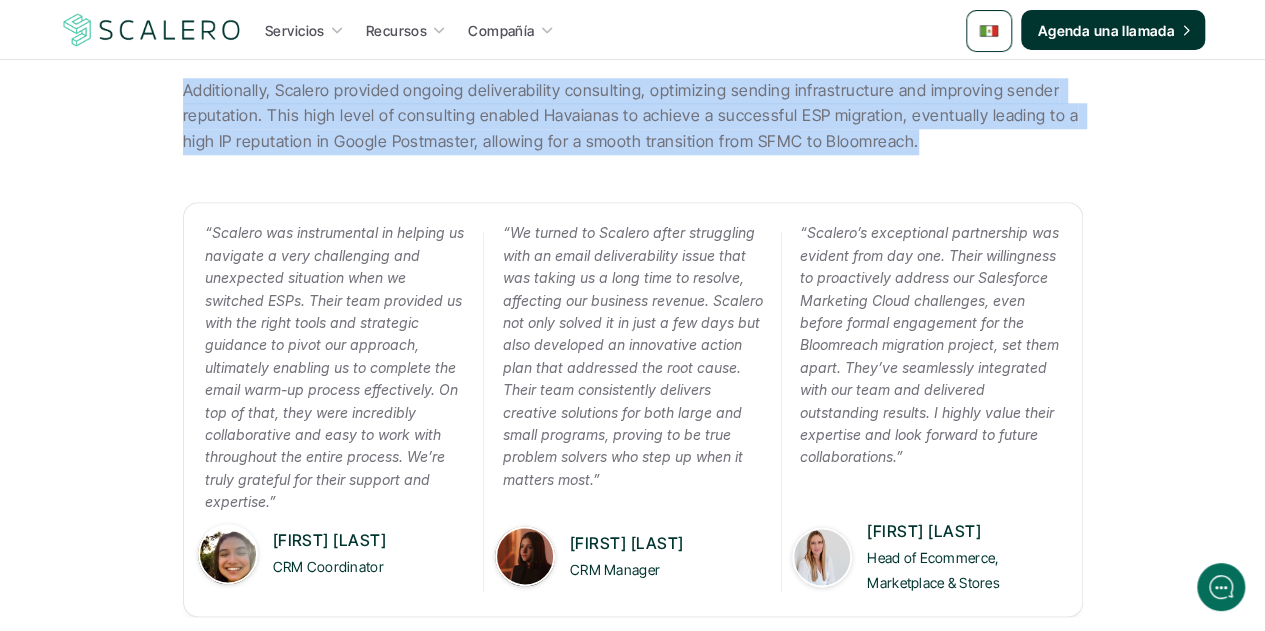 drag, startPoint x: 185, startPoint y: 271, endPoint x: 909, endPoint y: 151, distance: 733.8774 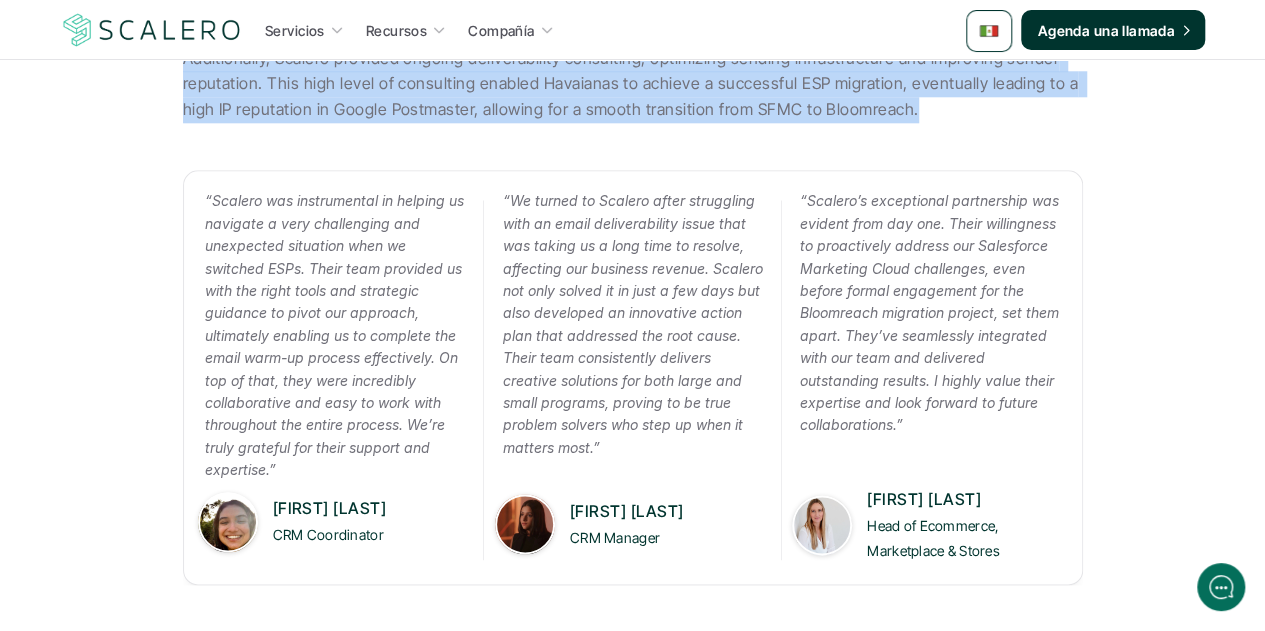 scroll, scrollTop: 980, scrollLeft: 0, axis: vertical 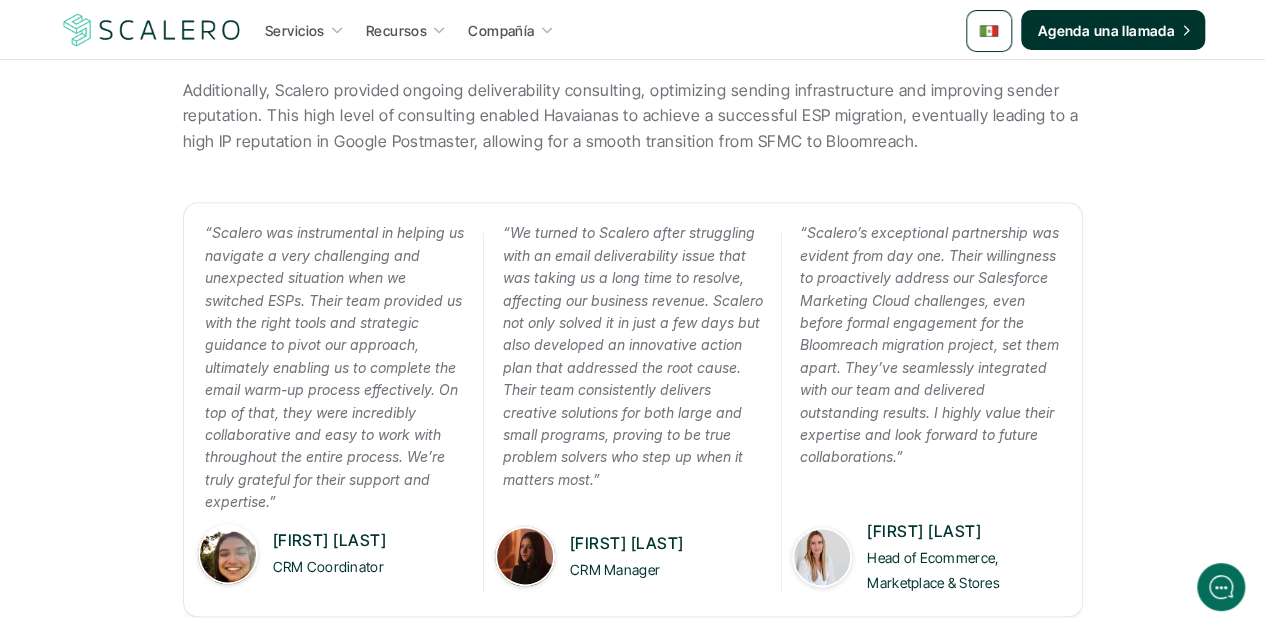 click on "“Scalero was instrumental in helping us navigate a very challenging and unexpected situation when we switched ESPs. Their team provided us with the right tools and strategic guidance to pivot our approach, ultimately enabling us to complete the email warm-up process effectively. On top of that, they were incredibly collaborative and easy to work with throughout the entire process. We’re truly grateful for their support and expertise.”" at bounding box center [336, 367] 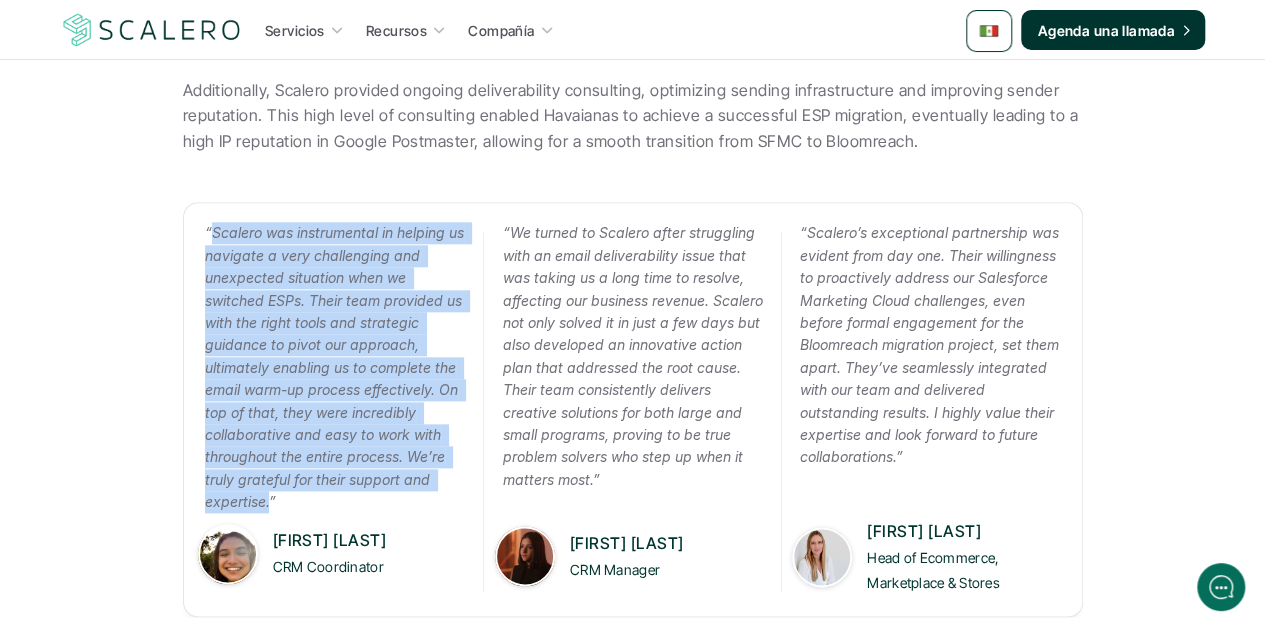 drag, startPoint x: 215, startPoint y: 233, endPoint x: 270, endPoint y: 497, distance: 269.6683 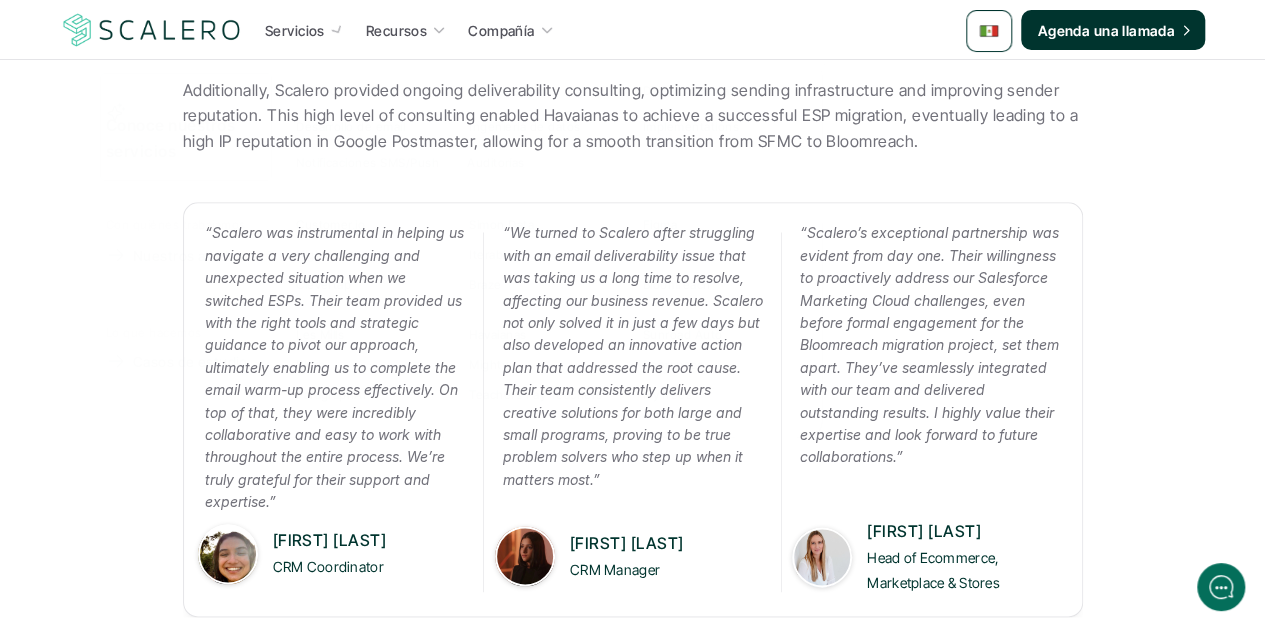 click on "“We turned to Scalero after struggling with an email deliverability issue that was taking us a long time to resolve, affecting our business revenue. Scalero not only solved it in just a few days but also developed an innovative action plan that addressed the root cause. Their team consistently delivers creative solutions for both large and small programs, proving to be true problem solvers who step up when it matters most.”" at bounding box center [632, 356] 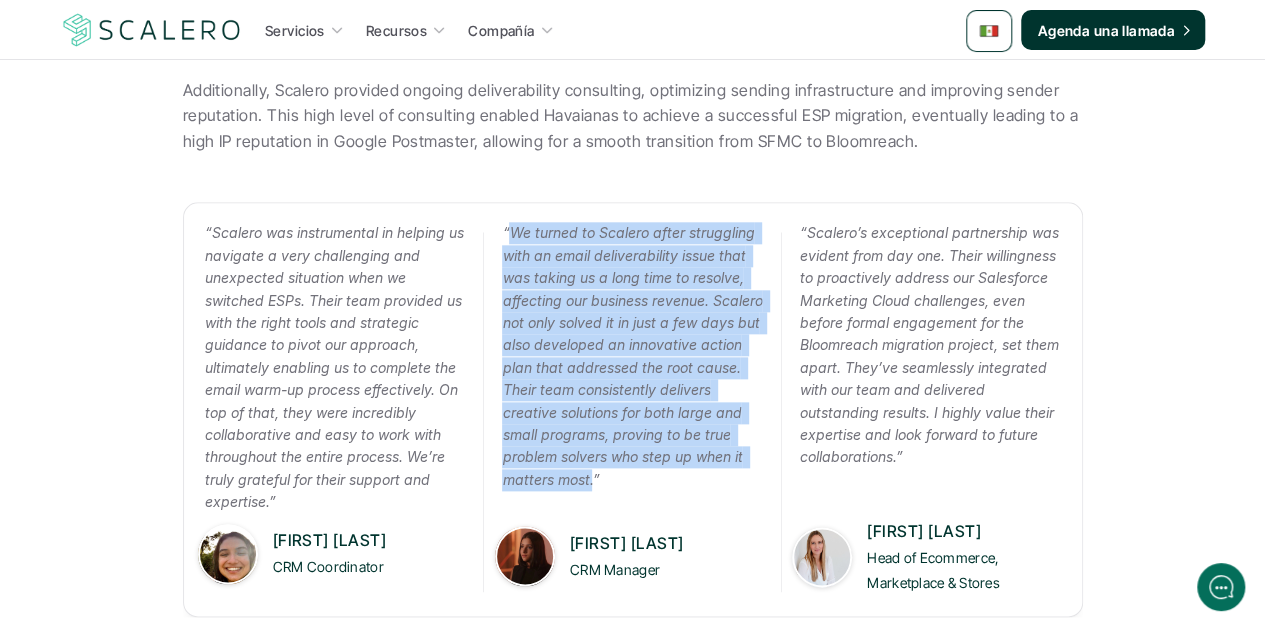 drag, startPoint x: 592, startPoint y: 477, endPoint x: 511, endPoint y: 239, distance: 251.40605 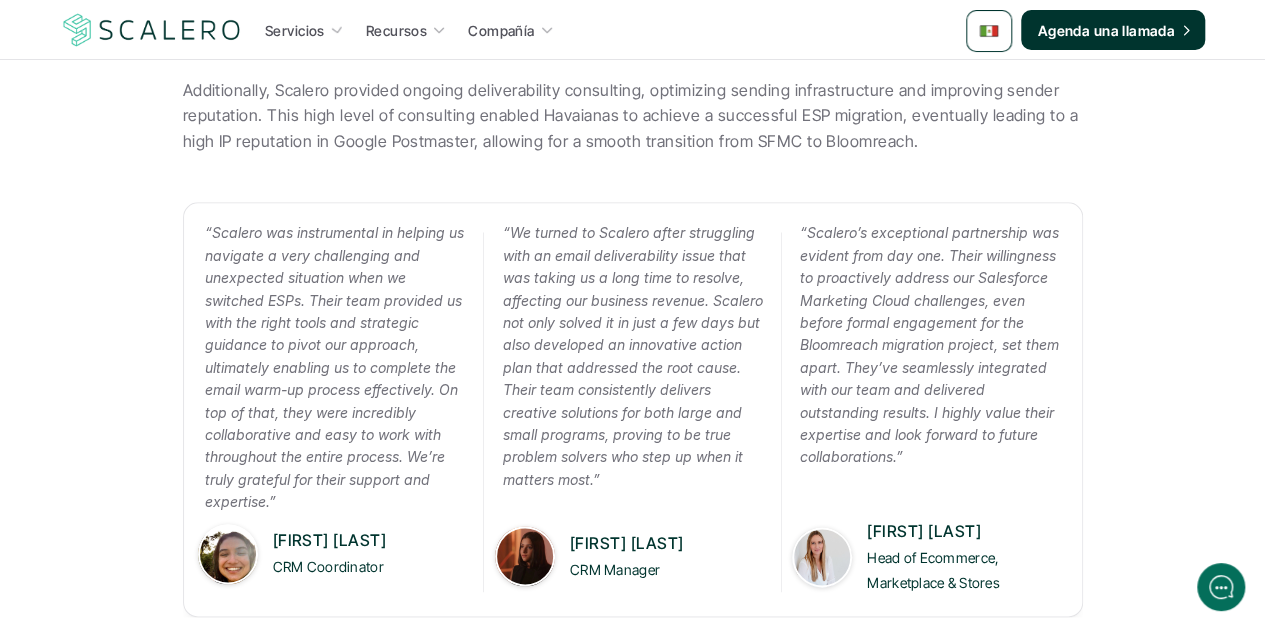 click on "“Scalero’s exceptional partnership was evident from day one. Their willingness to proactively address our Salesforce Marketing Cloud challenges, even before formal engagement for the Bloomreach migration project, set them apart. They’ve seamlessly integrated with our team and delivered outstanding results. I highly value their expertise and look forward to future collaborations.”" at bounding box center (931, 344) 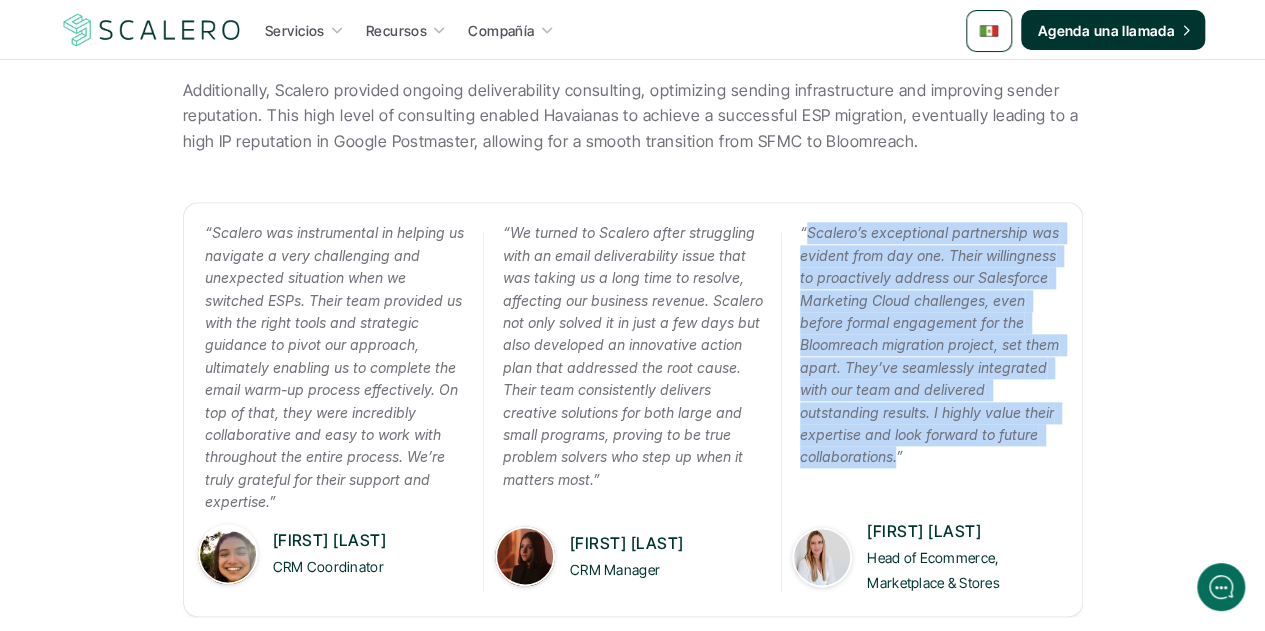 drag, startPoint x: 896, startPoint y: 454, endPoint x: 807, endPoint y: 240, distance: 231.76929 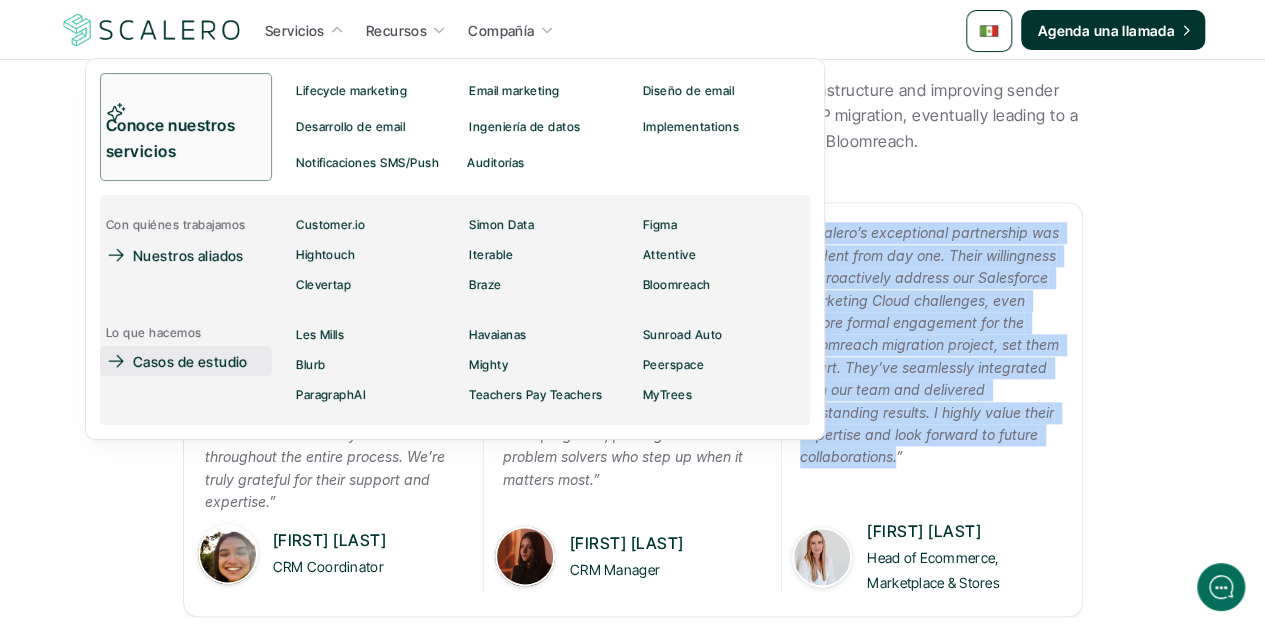 click on "Casos de estudio" at bounding box center [190, 361] 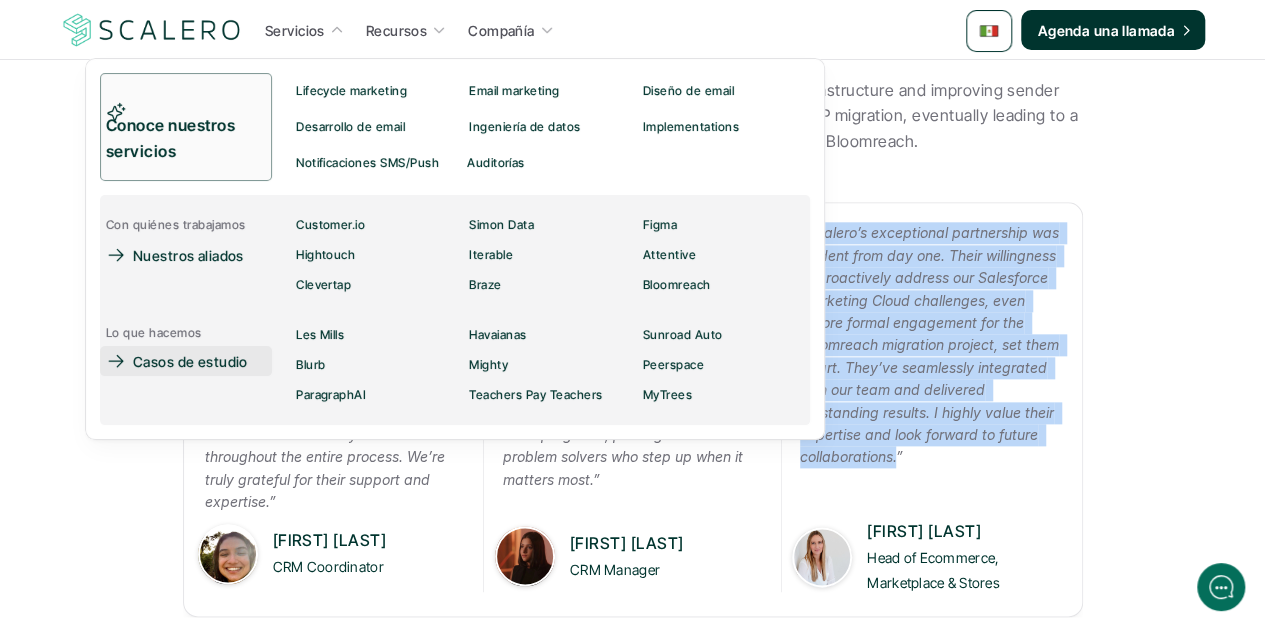 scroll, scrollTop: 0, scrollLeft: 0, axis: both 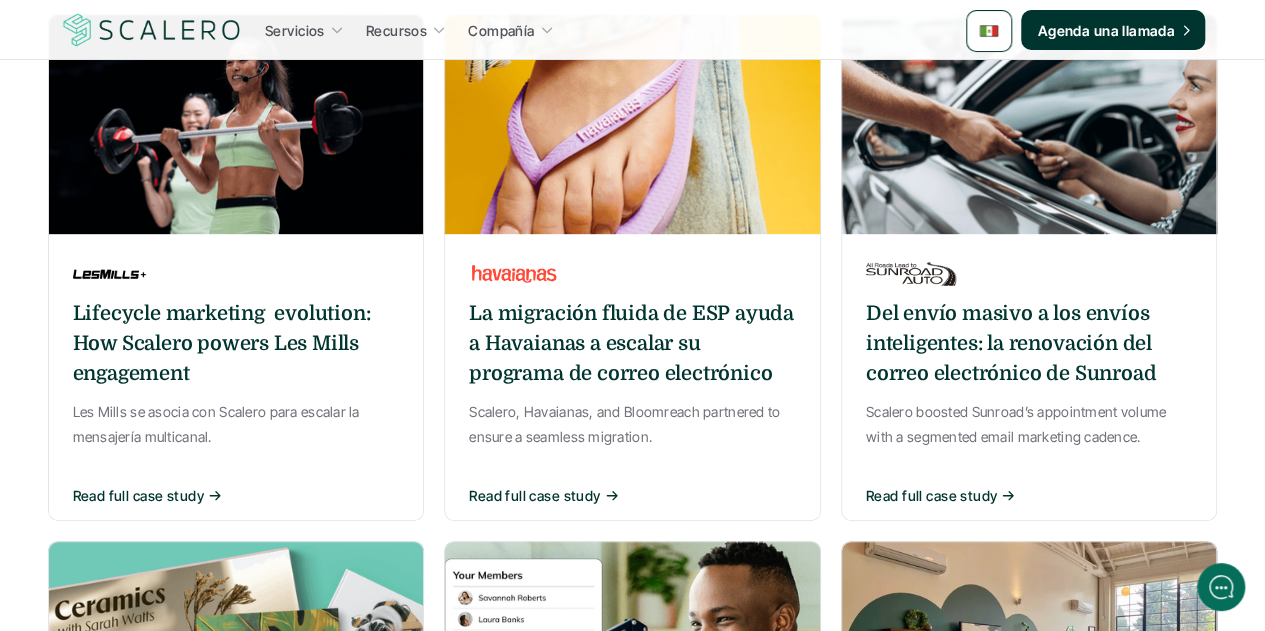 click on "Del envío masivo a los envíos inteligentes: la renovación del correo electrónico de Sunroad" at bounding box center (1029, 344) 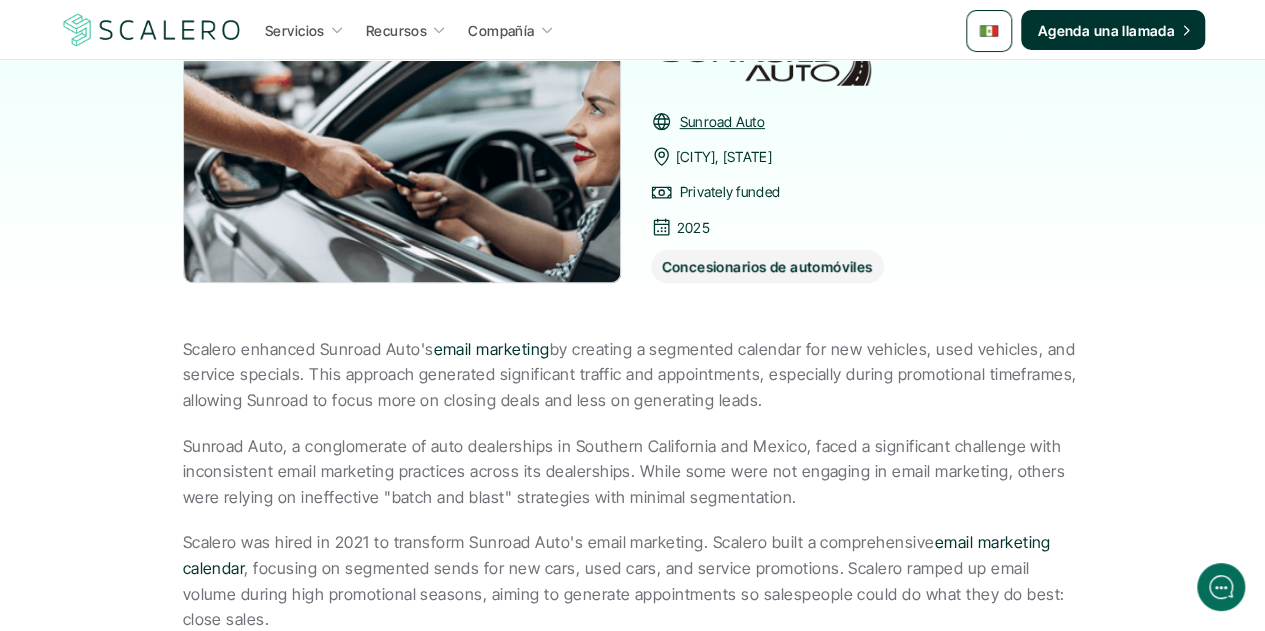 scroll, scrollTop: 0, scrollLeft: 0, axis: both 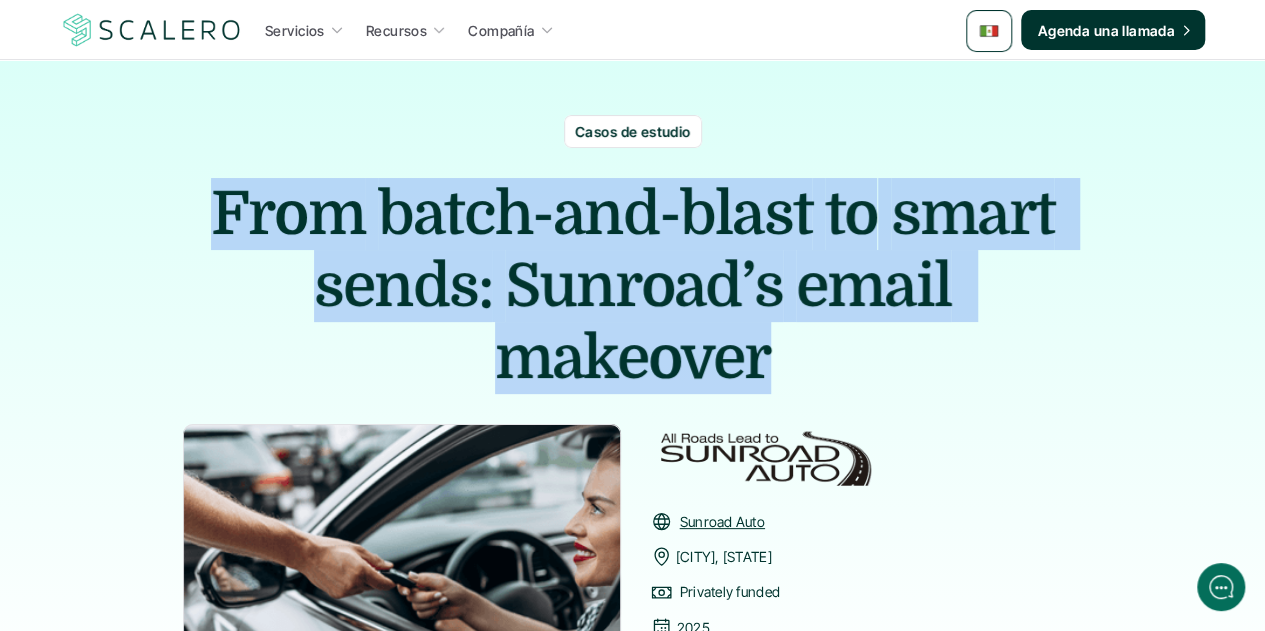 drag, startPoint x: 776, startPoint y: 349, endPoint x: 209, endPoint y: 211, distance: 583.55206 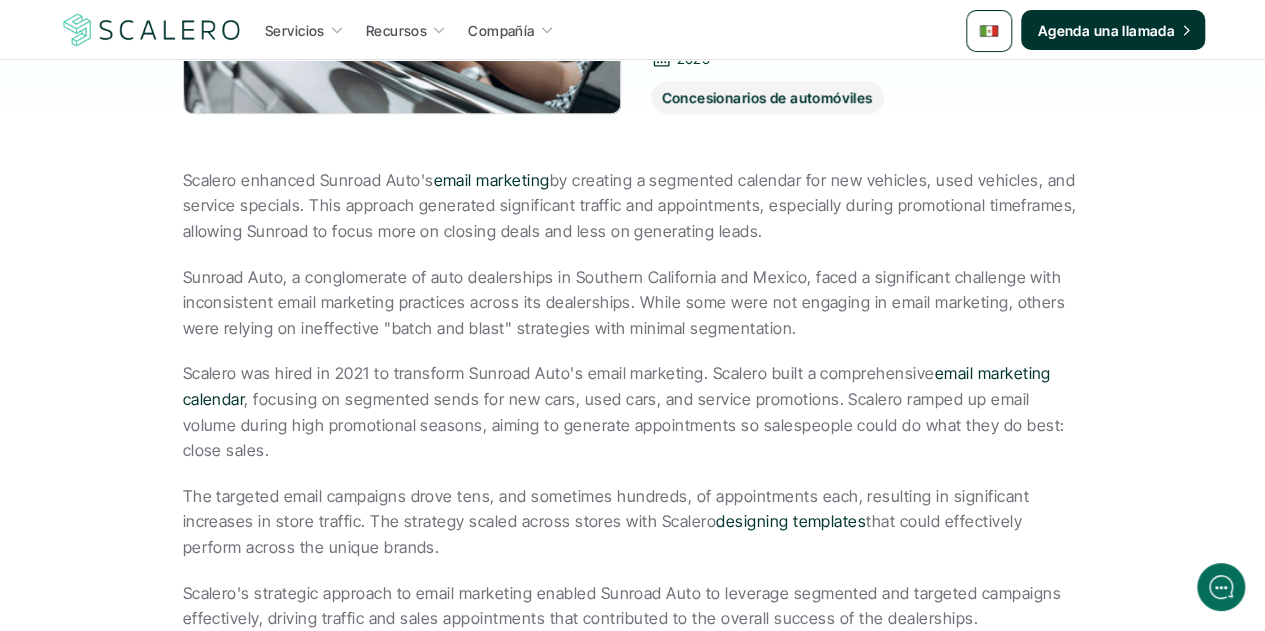 scroll, scrollTop: 600, scrollLeft: 0, axis: vertical 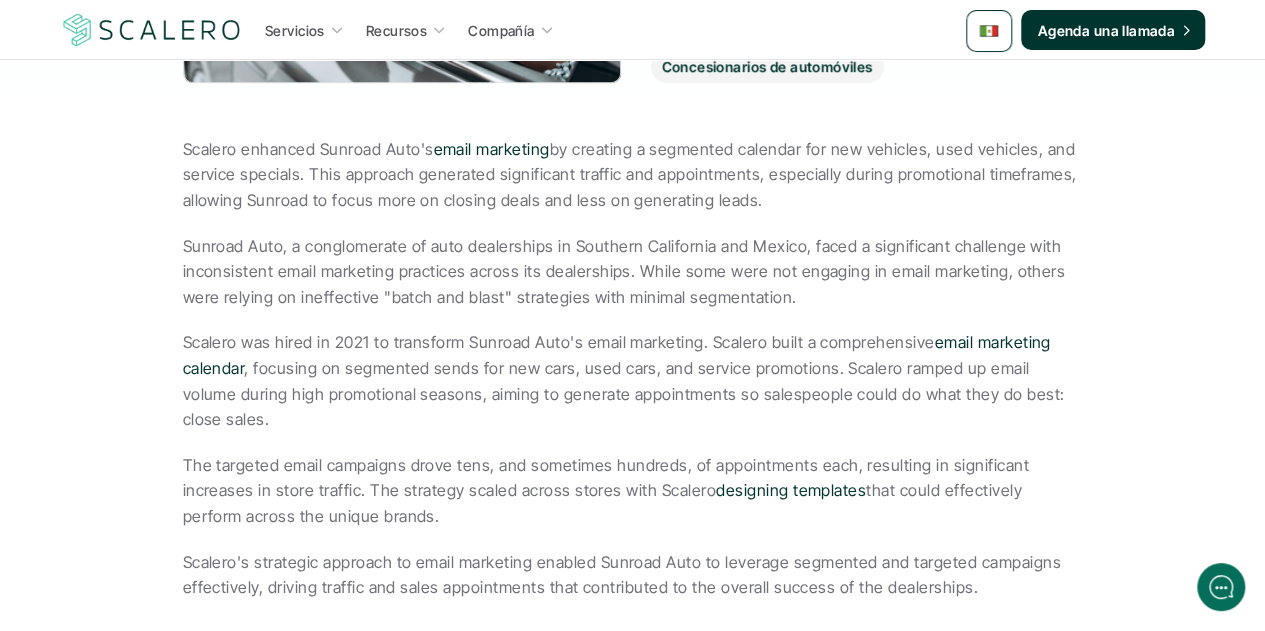 click on "Scalero enhanced Sunroad Auto's  email marketing  by creating a segmented calendar for new vehicles, used vehicles, and service specials. This approach generated significant traffic and appointments, especially during promotional timeframes, allowing Sunroad to focus more on closing deals and less on generating leads." at bounding box center [633, 175] 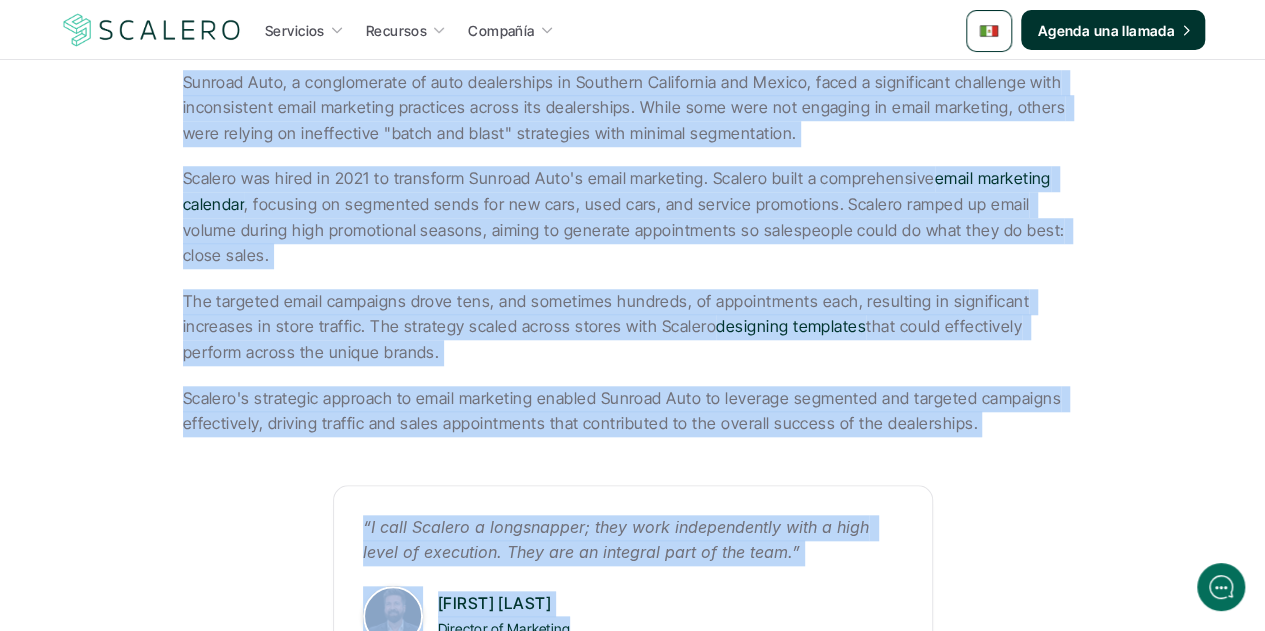 scroll, scrollTop: 925, scrollLeft: 0, axis: vertical 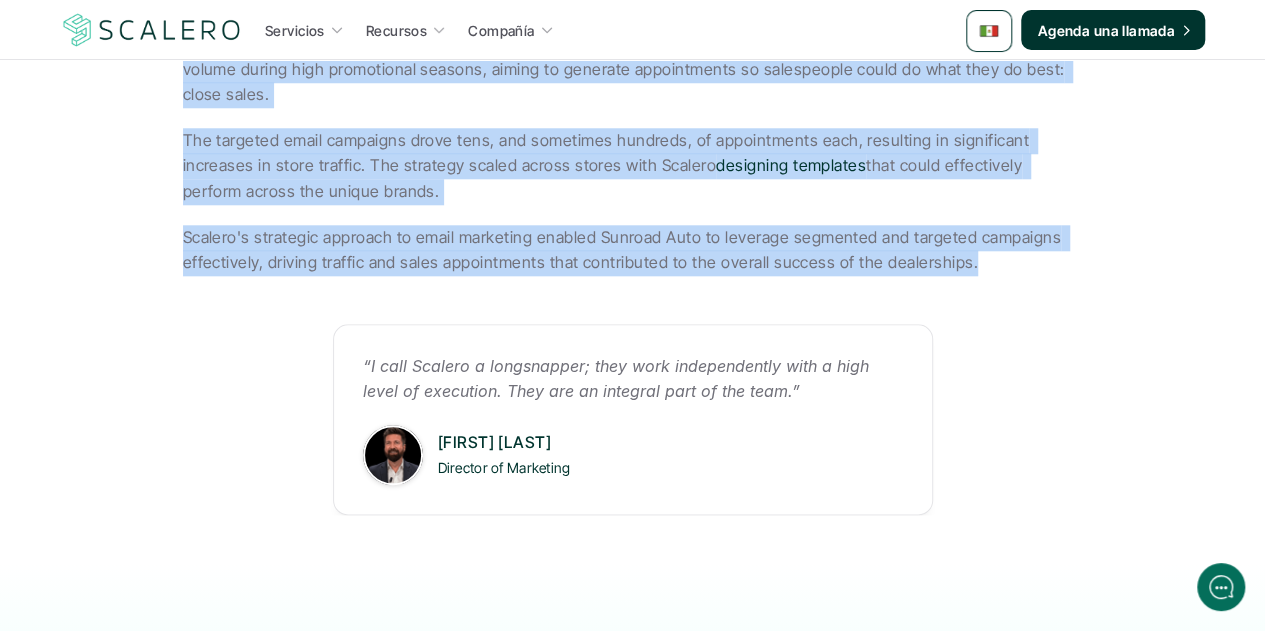 drag, startPoint x: 184, startPoint y: 139, endPoint x: 977, endPoint y: 225, distance: 797.64966 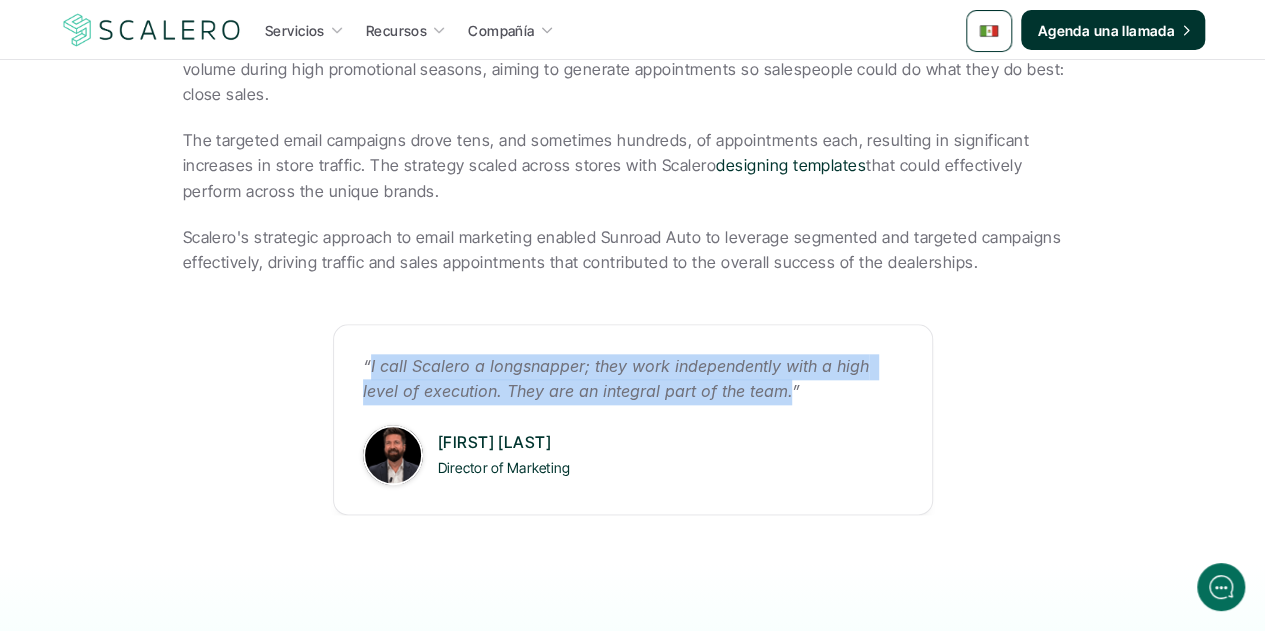 drag, startPoint x: 786, startPoint y: 371, endPoint x: 370, endPoint y: 349, distance: 416.58133 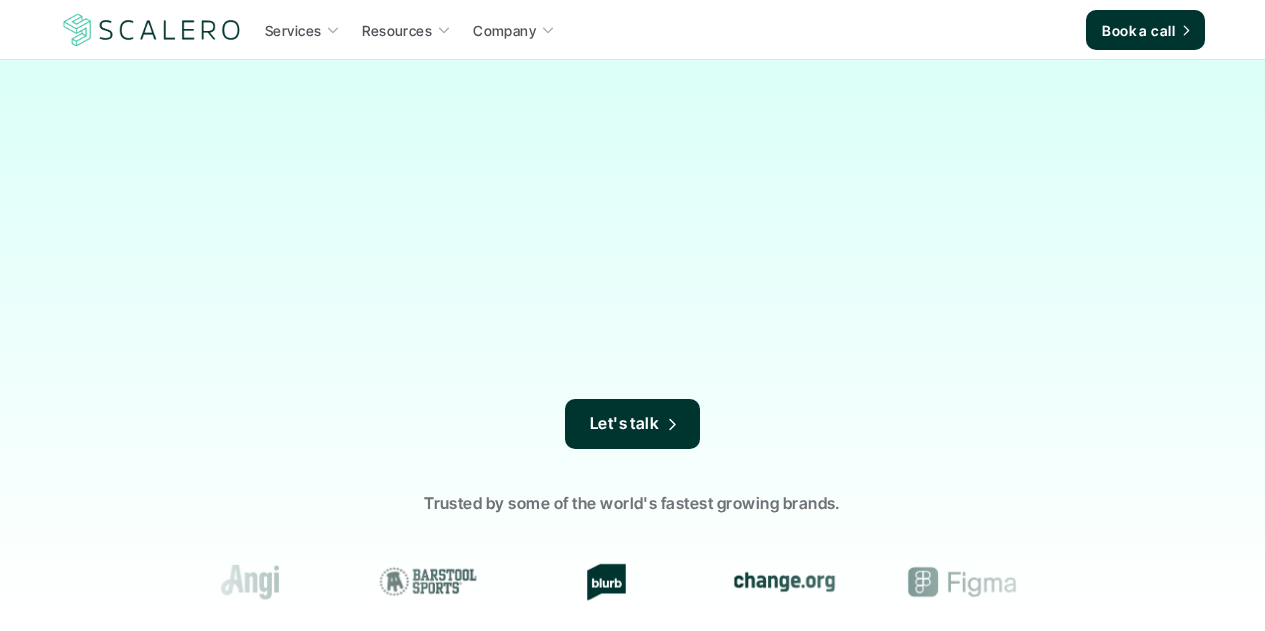 scroll, scrollTop: 0, scrollLeft: 0, axis: both 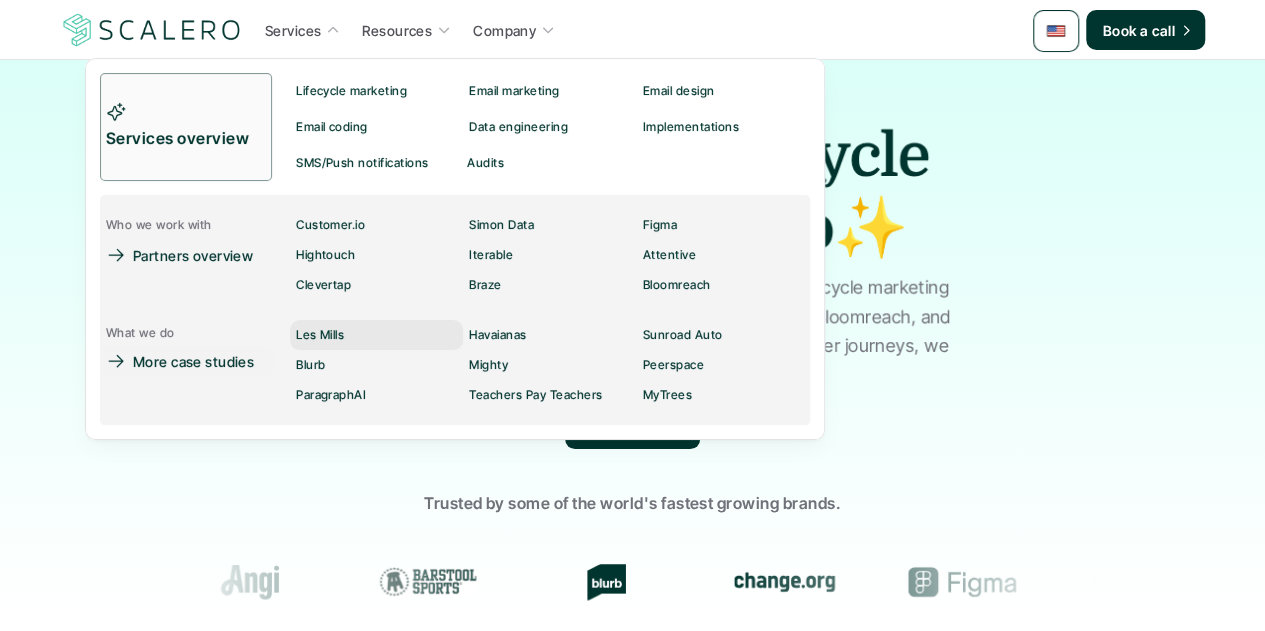 click on "Les Mills" at bounding box center [320, 335] 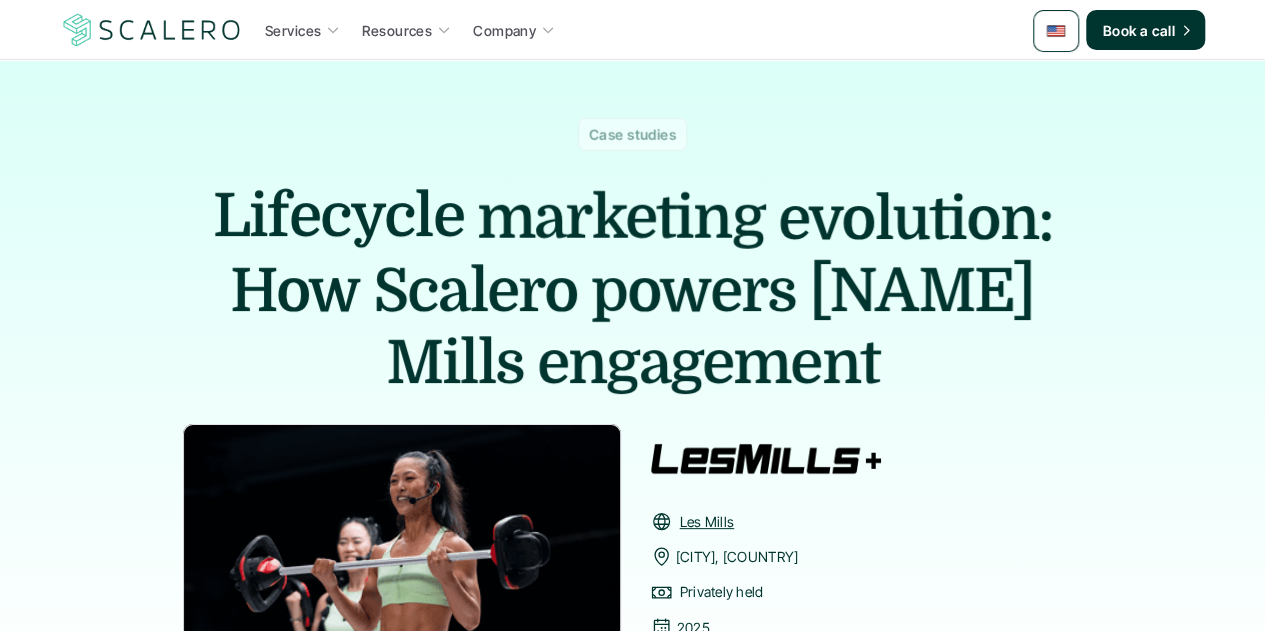 scroll, scrollTop: 0, scrollLeft: 0, axis: both 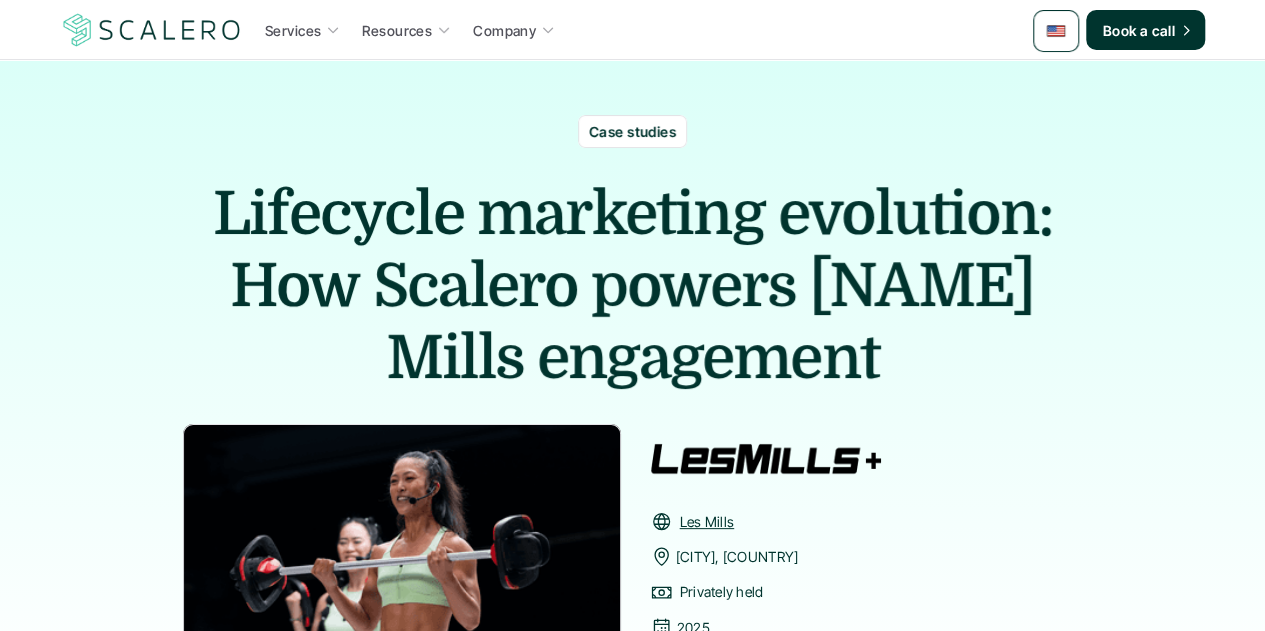 click on "engagement" at bounding box center [708, 358] 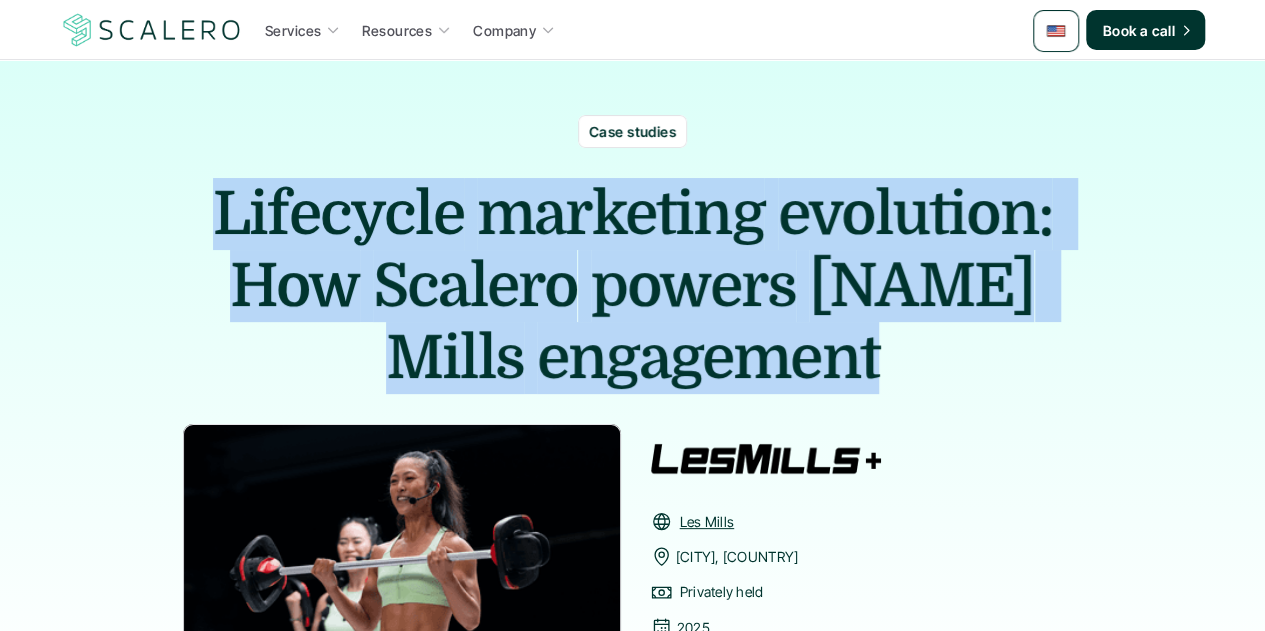 drag, startPoint x: 791, startPoint y: 359, endPoint x: 207, endPoint y: 210, distance: 602.70807 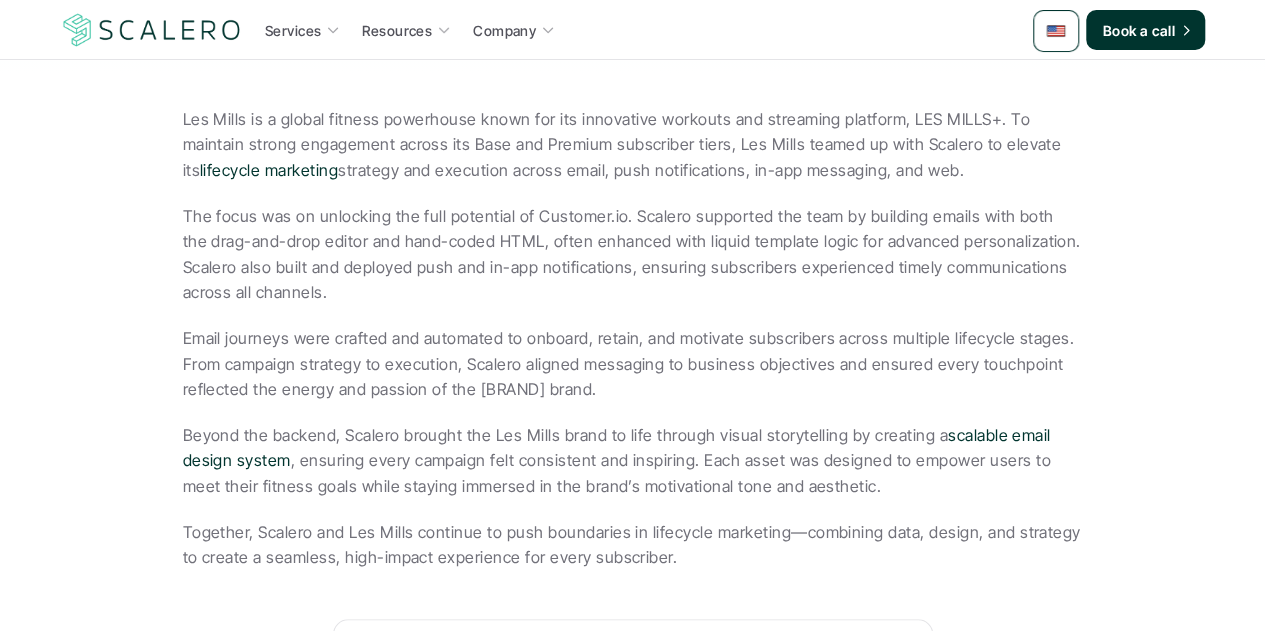 scroll, scrollTop: 600, scrollLeft: 0, axis: vertical 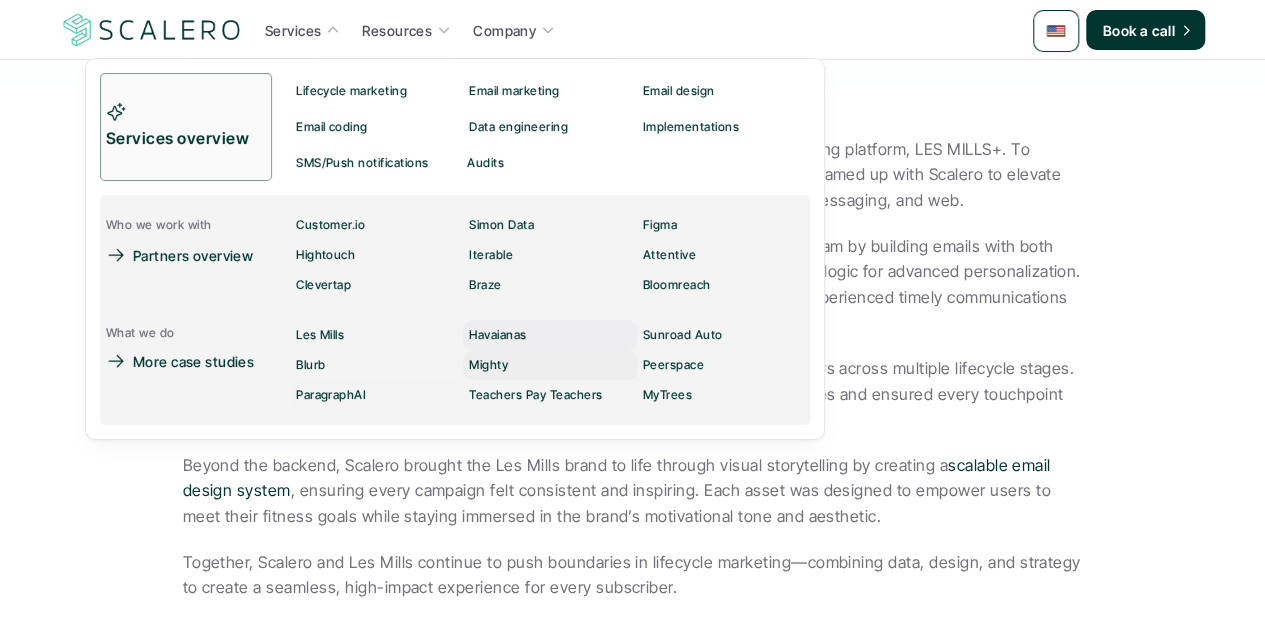 click on "Havaianas" at bounding box center (503, 335) 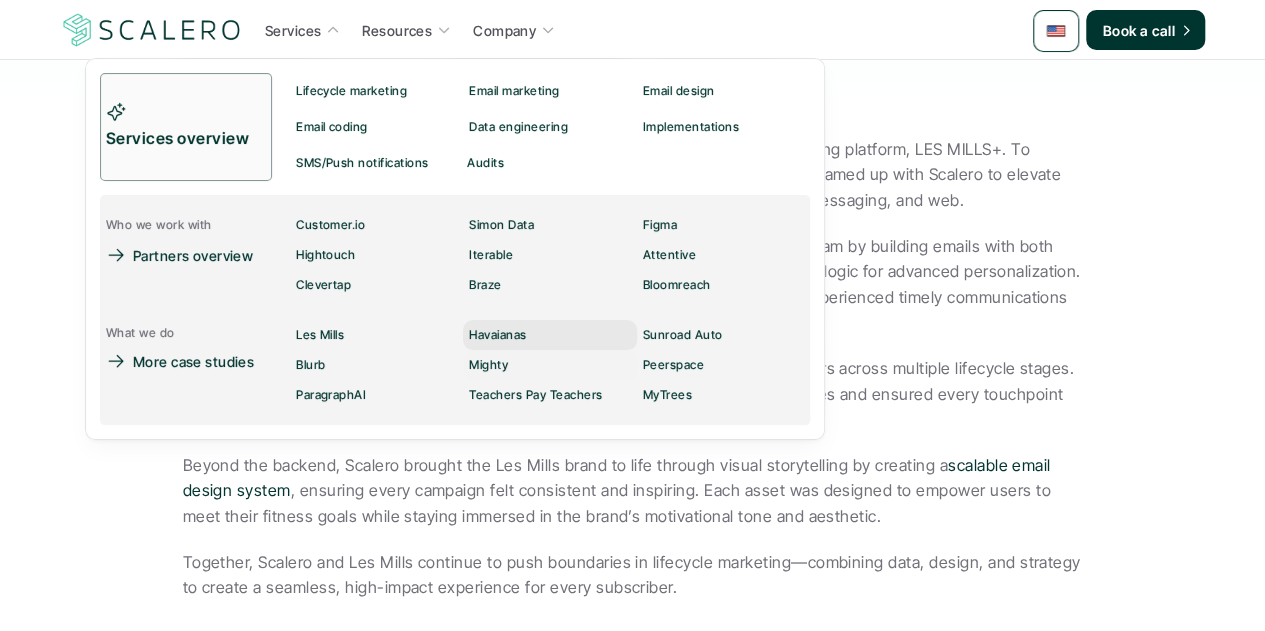 scroll, scrollTop: 0, scrollLeft: 0, axis: both 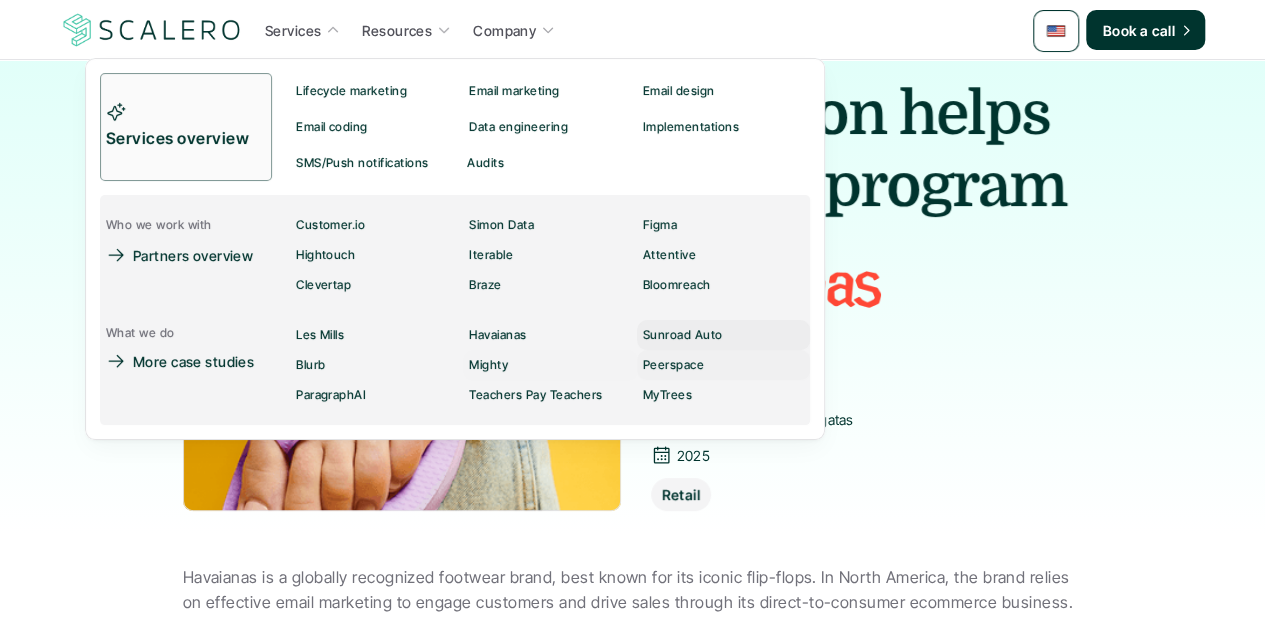 click on "Sunroad Auto" at bounding box center (683, 335) 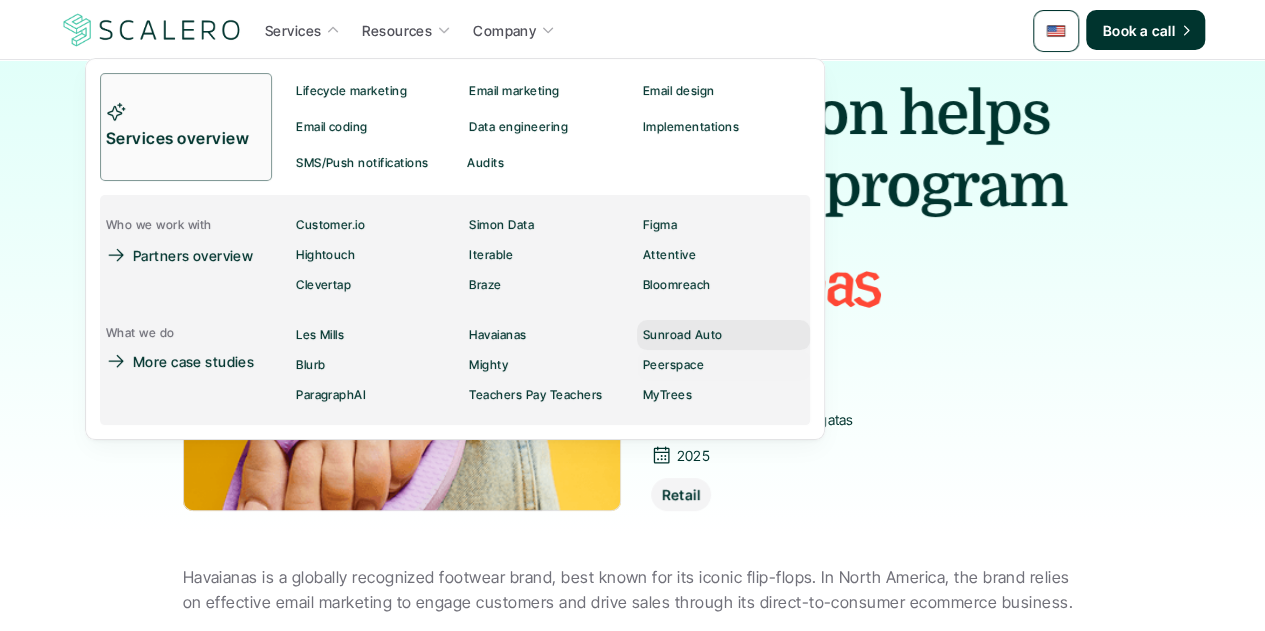 scroll, scrollTop: 0, scrollLeft: 0, axis: both 